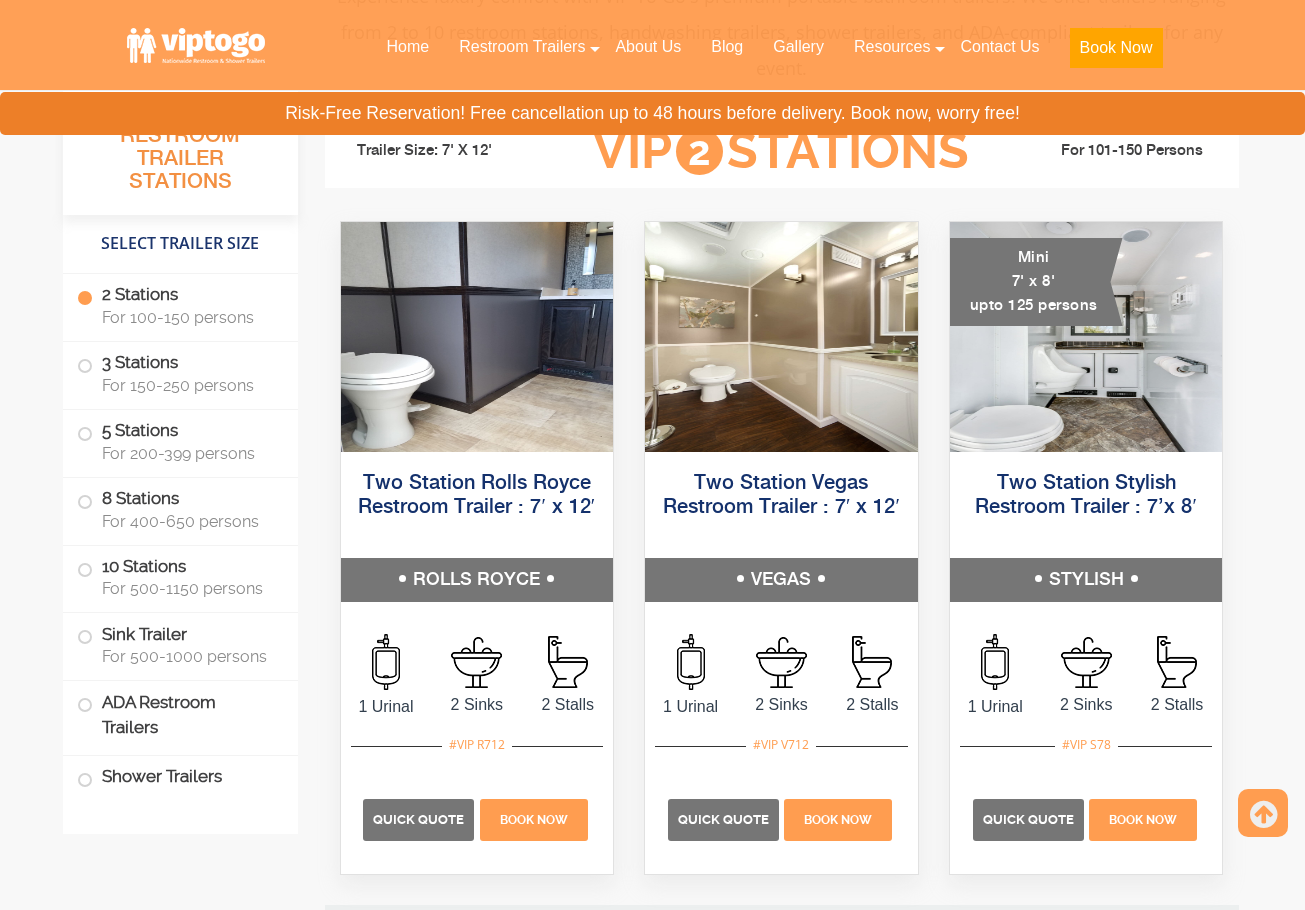 scroll, scrollTop: 1000, scrollLeft: 0, axis: vertical 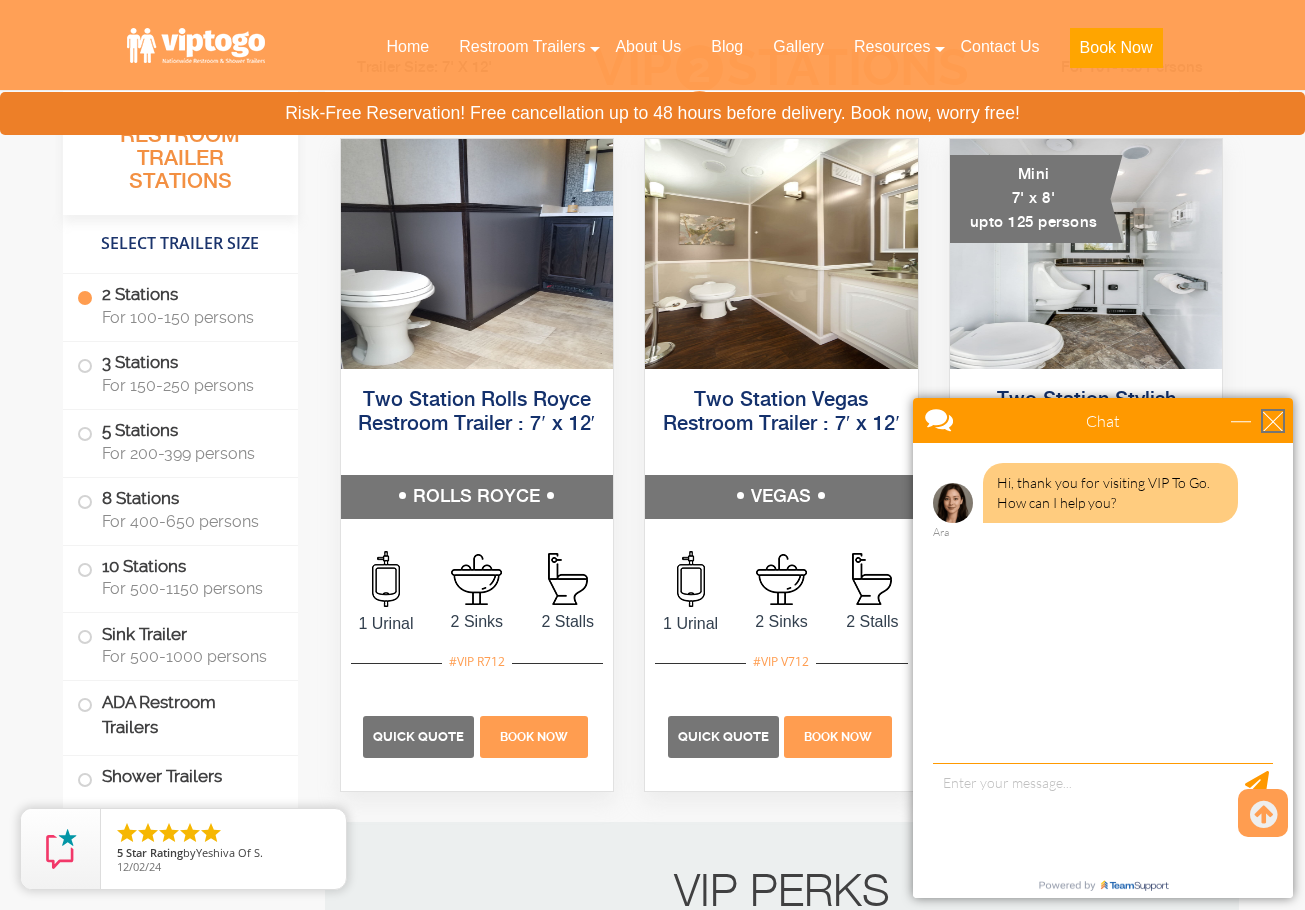 click at bounding box center (1273, 421) 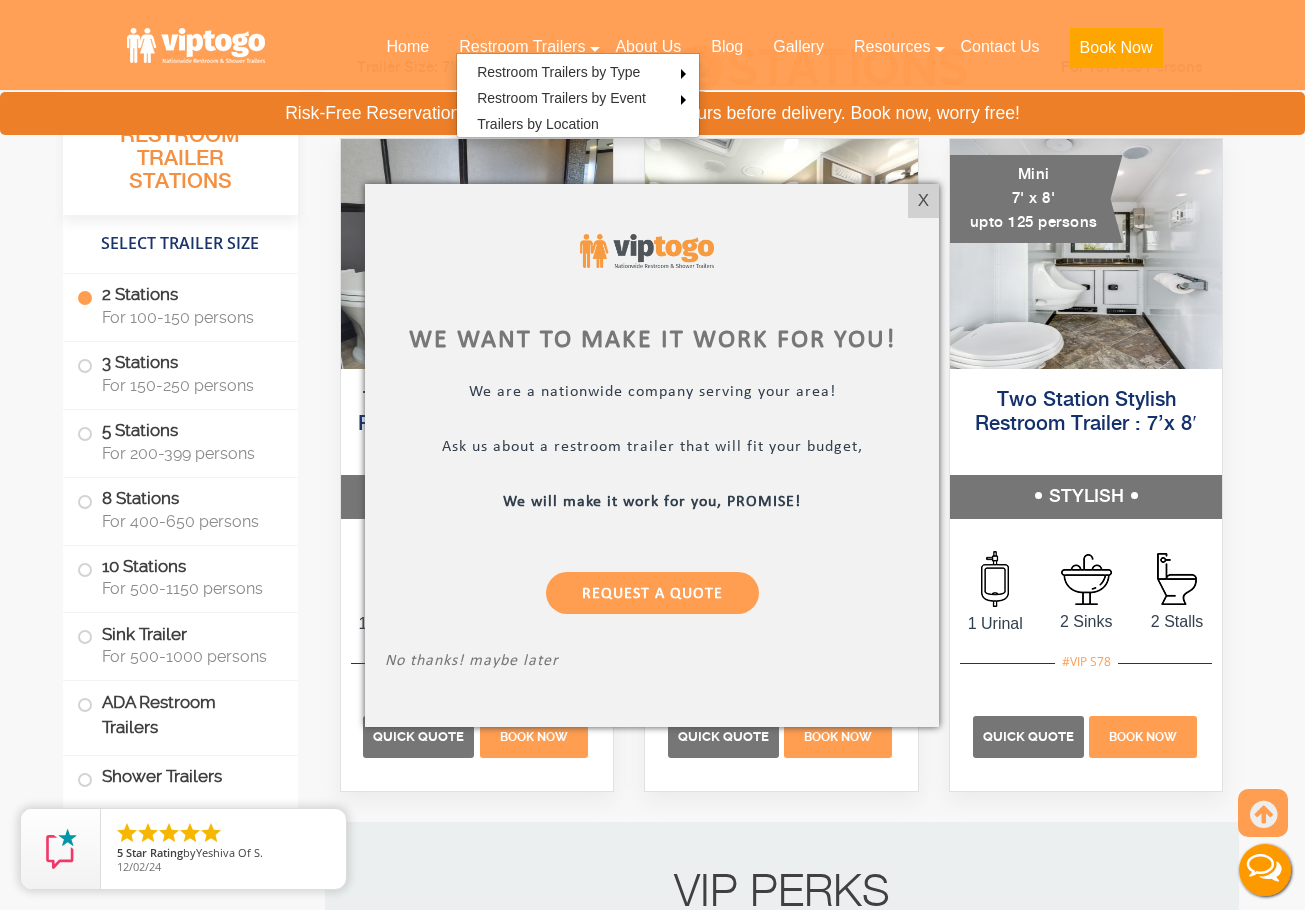 scroll, scrollTop: 0, scrollLeft: 0, axis: both 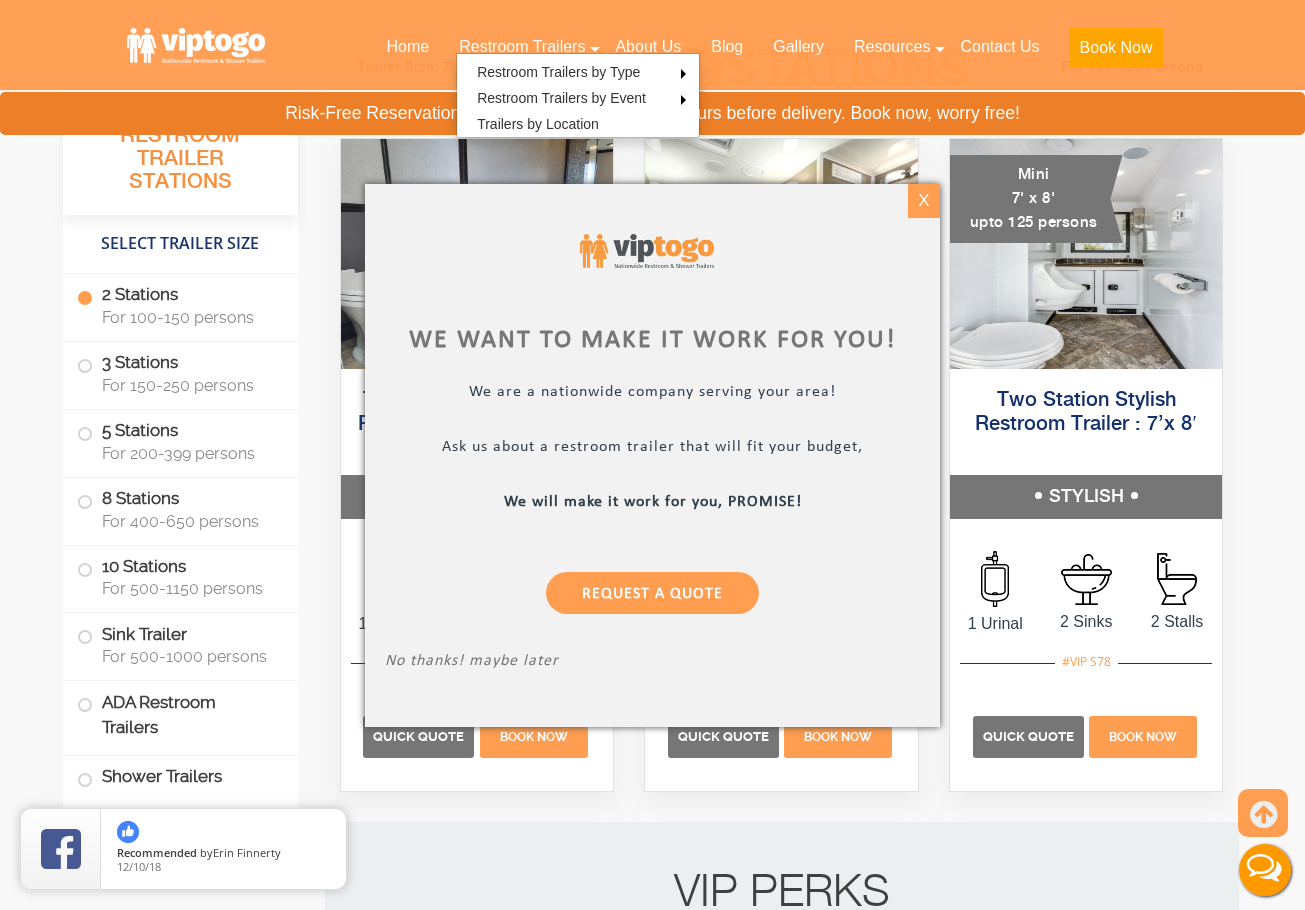 click on "X" at bounding box center [923, 201] 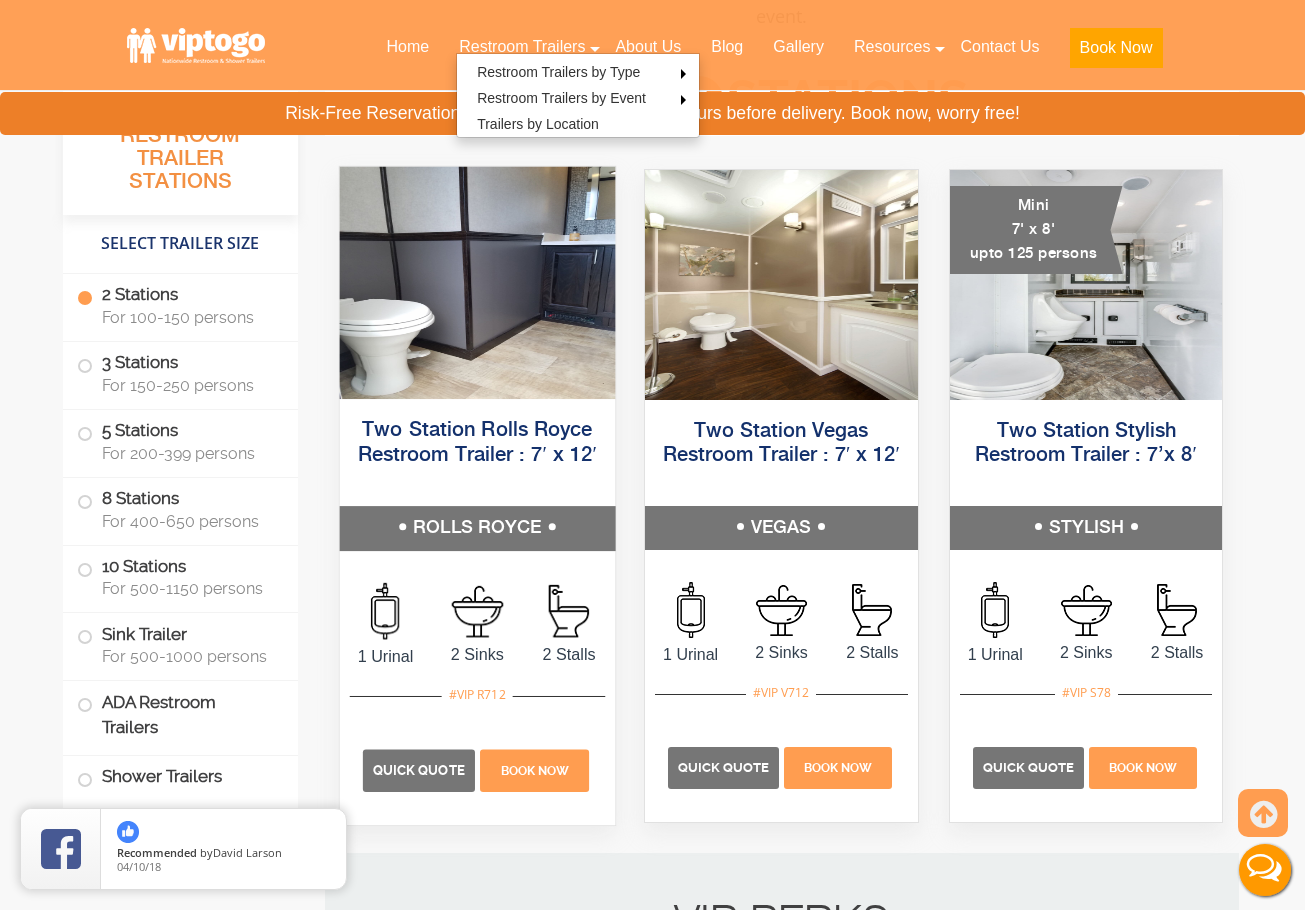 scroll, scrollTop: 1000, scrollLeft: 0, axis: vertical 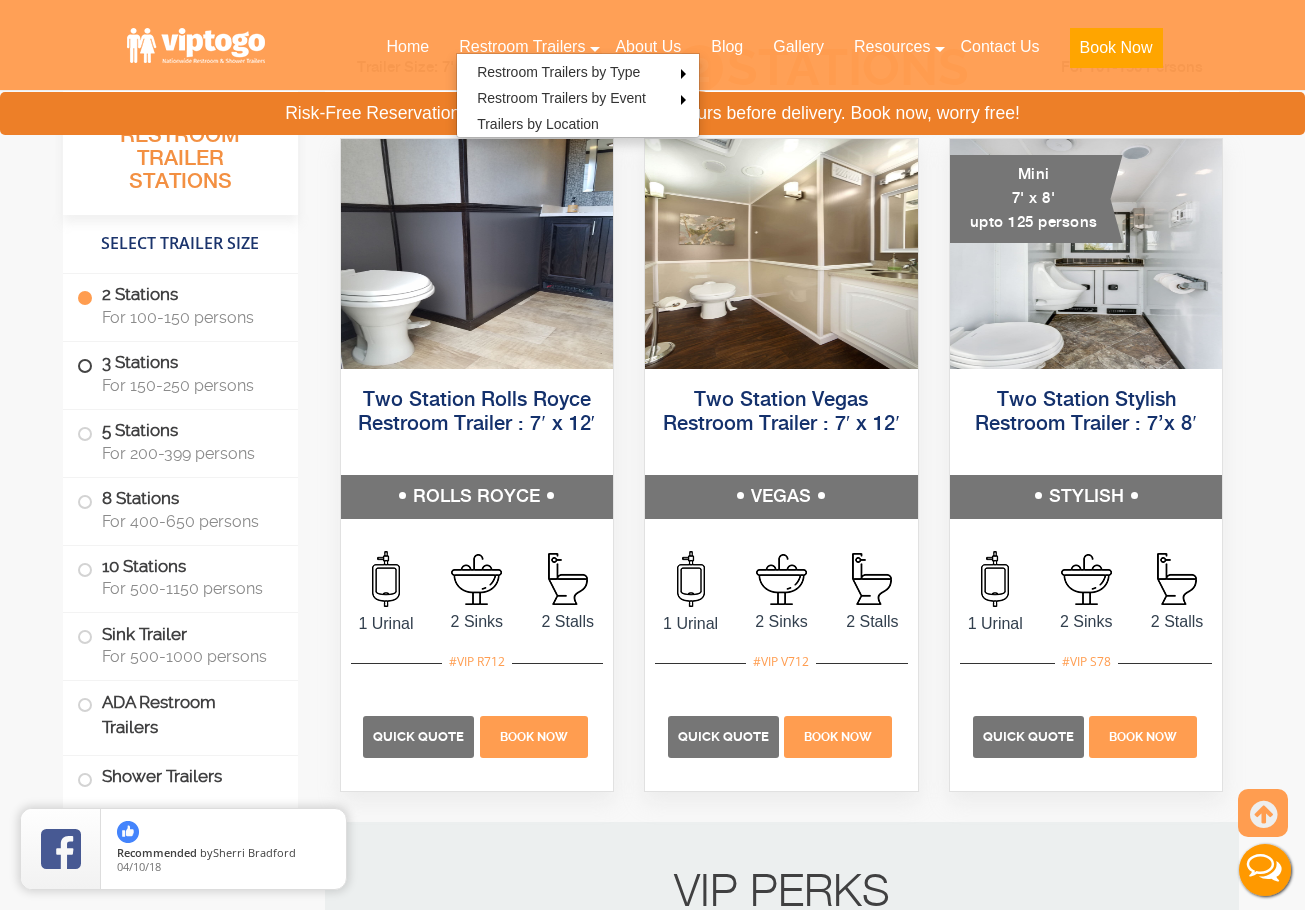 click on "3 Stations
For 150-250 persons" at bounding box center (180, 373) 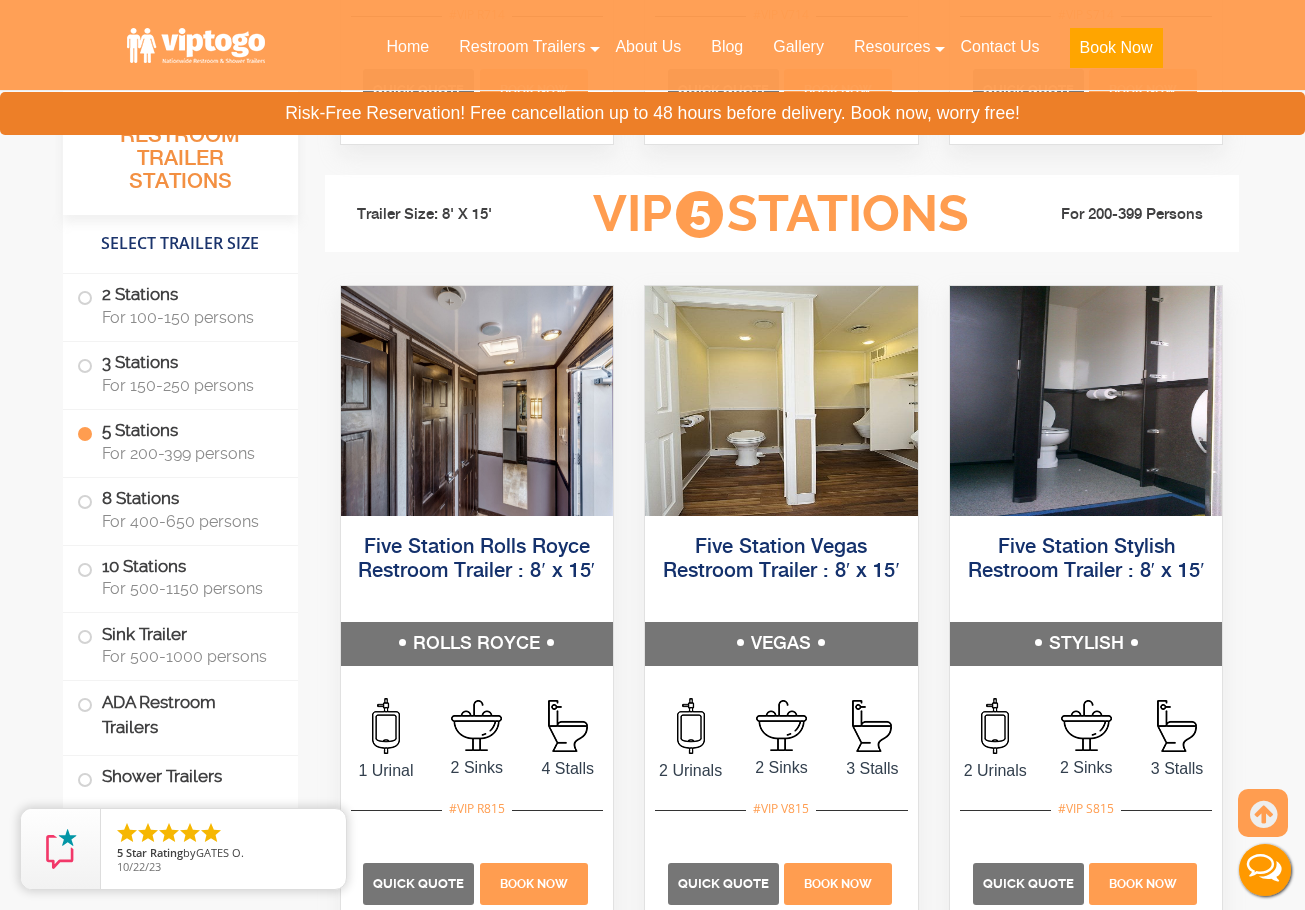 scroll, scrollTop: 3068, scrollLeft: 0, axis: vertical 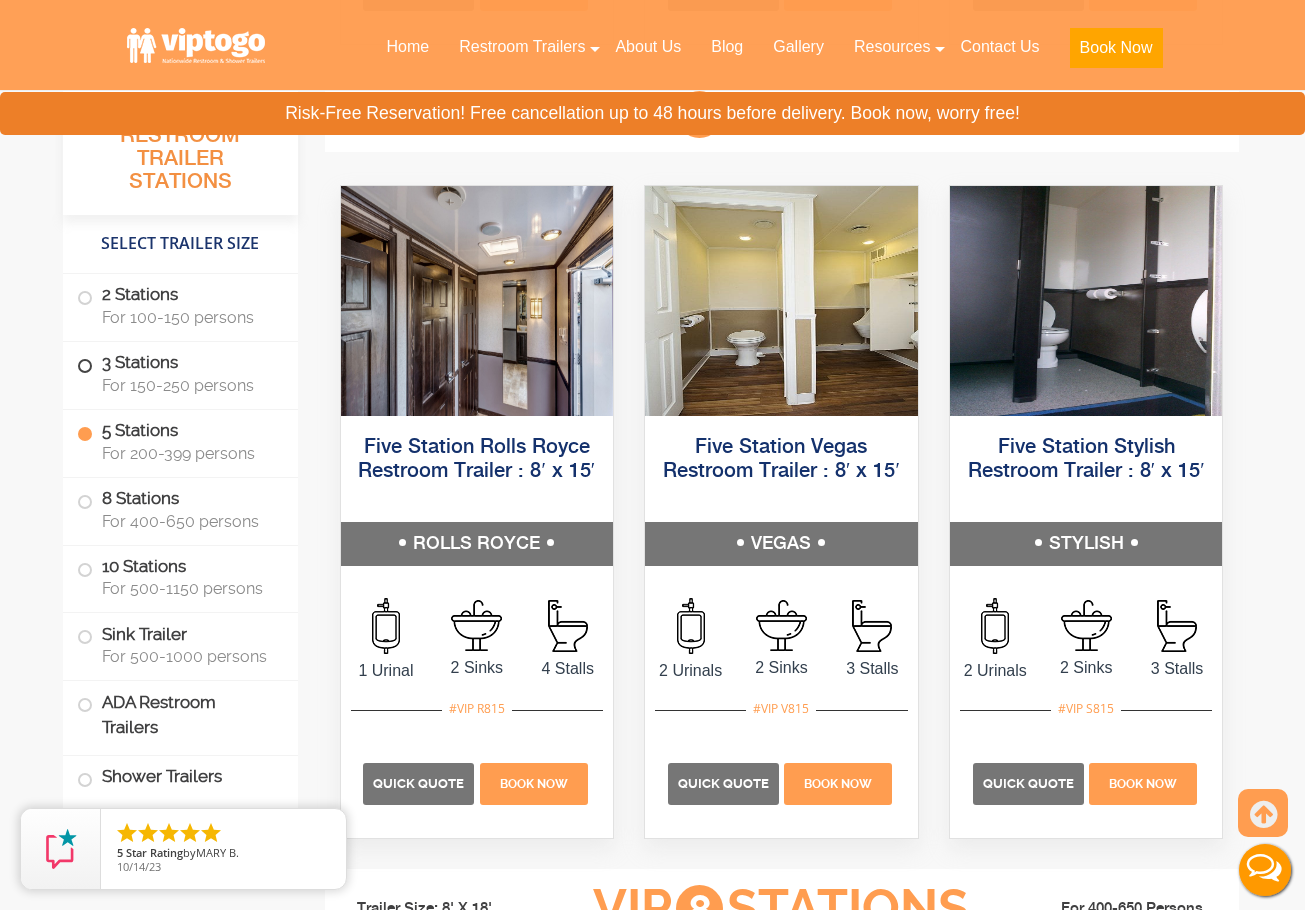 click at bounding box center (85, 366) 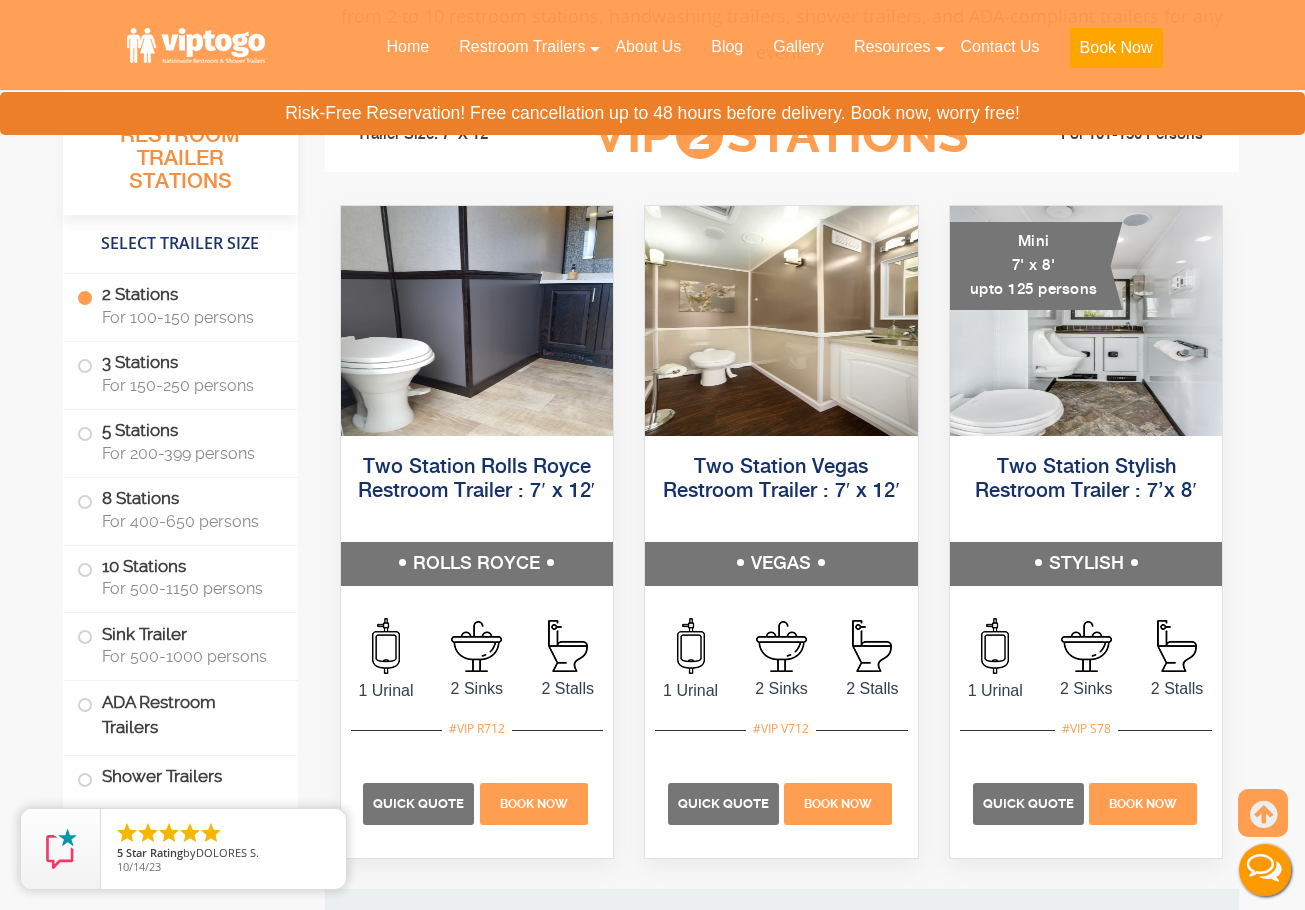 scroll, scrollTop: 968, scrollLeft: 0, axis: vertical 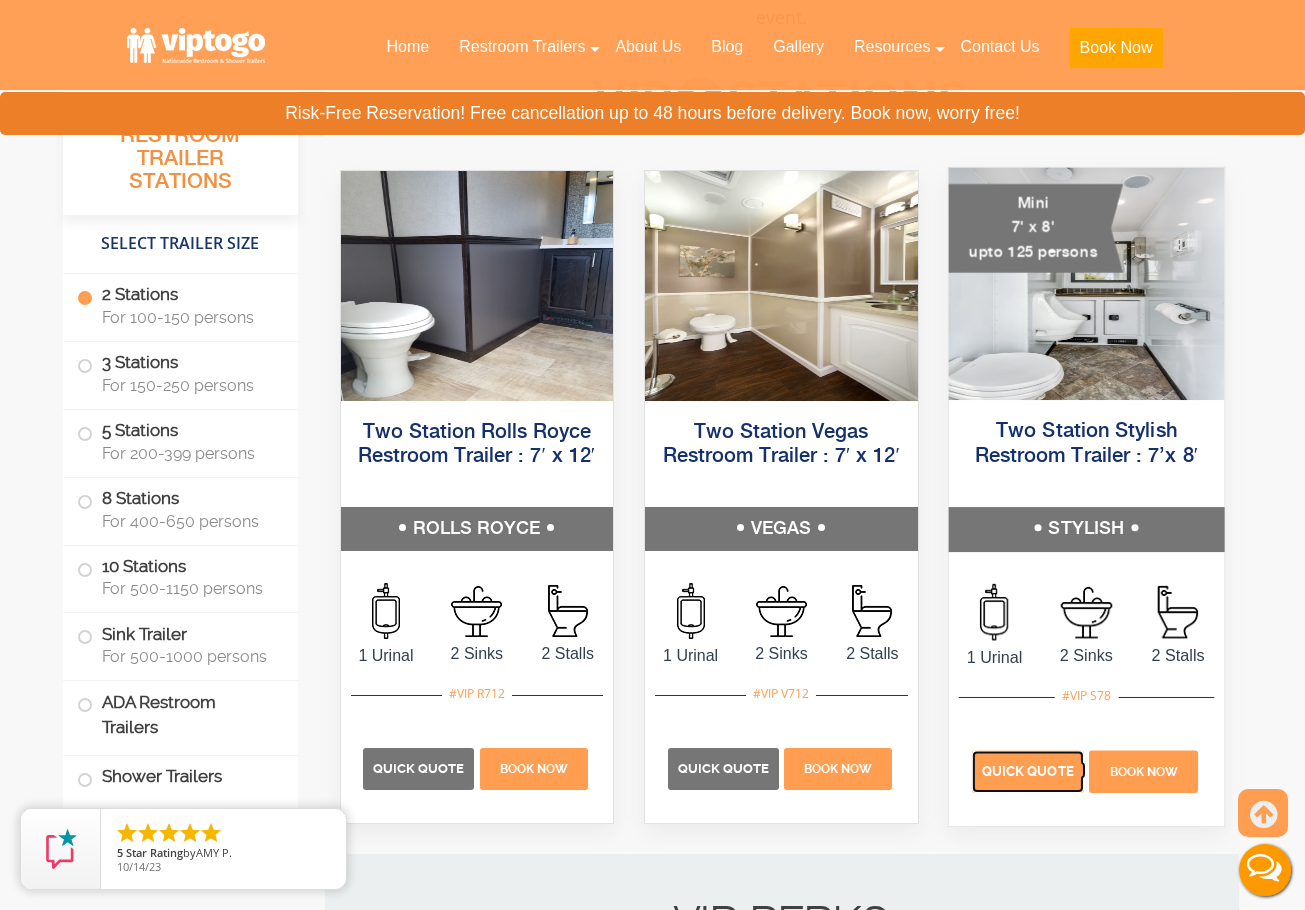 click on "Quick Quote" at bounding box center [1028, 772] 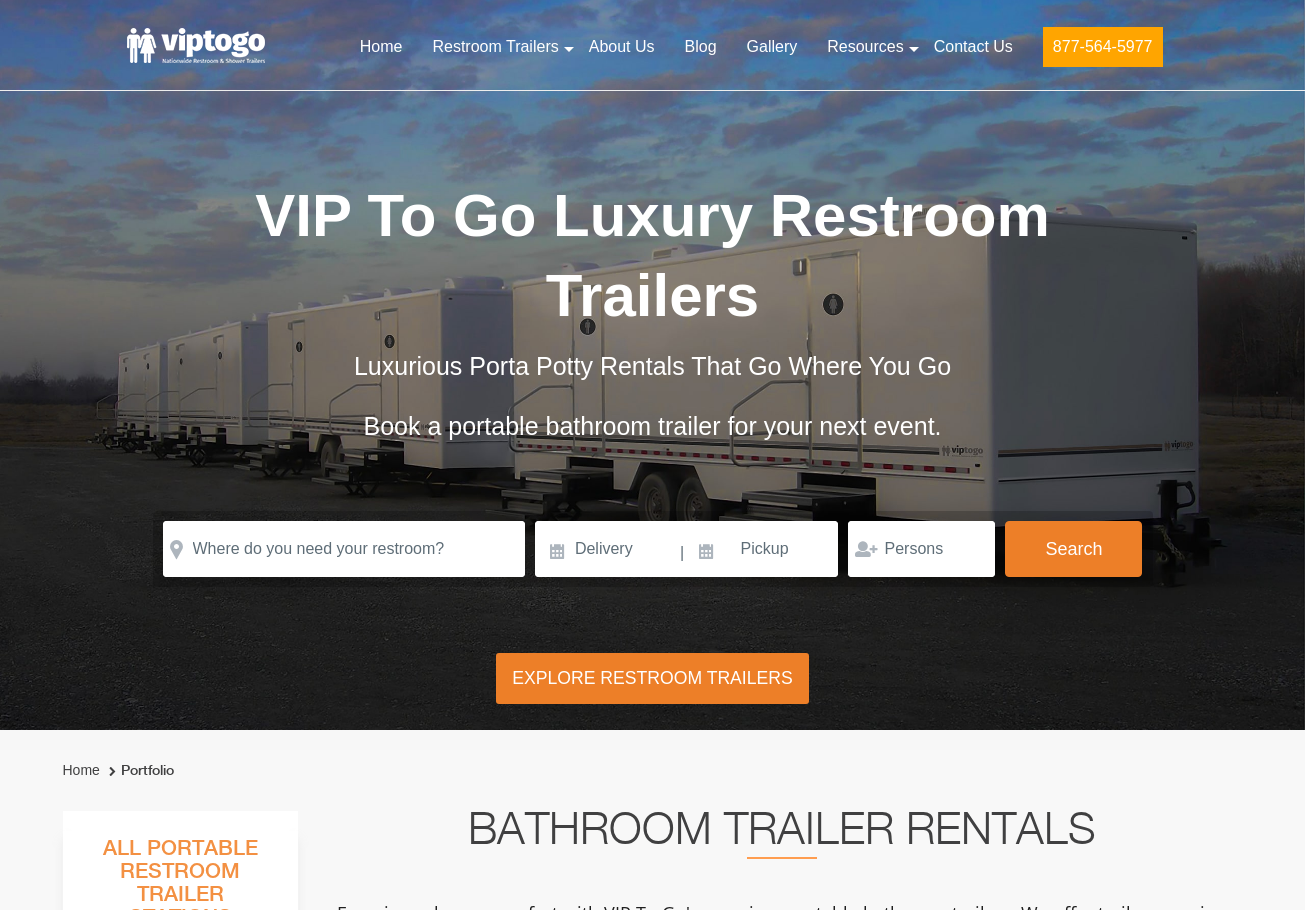 scroll, scrollTop: 962, scrollLeft: 0, axis: vertical 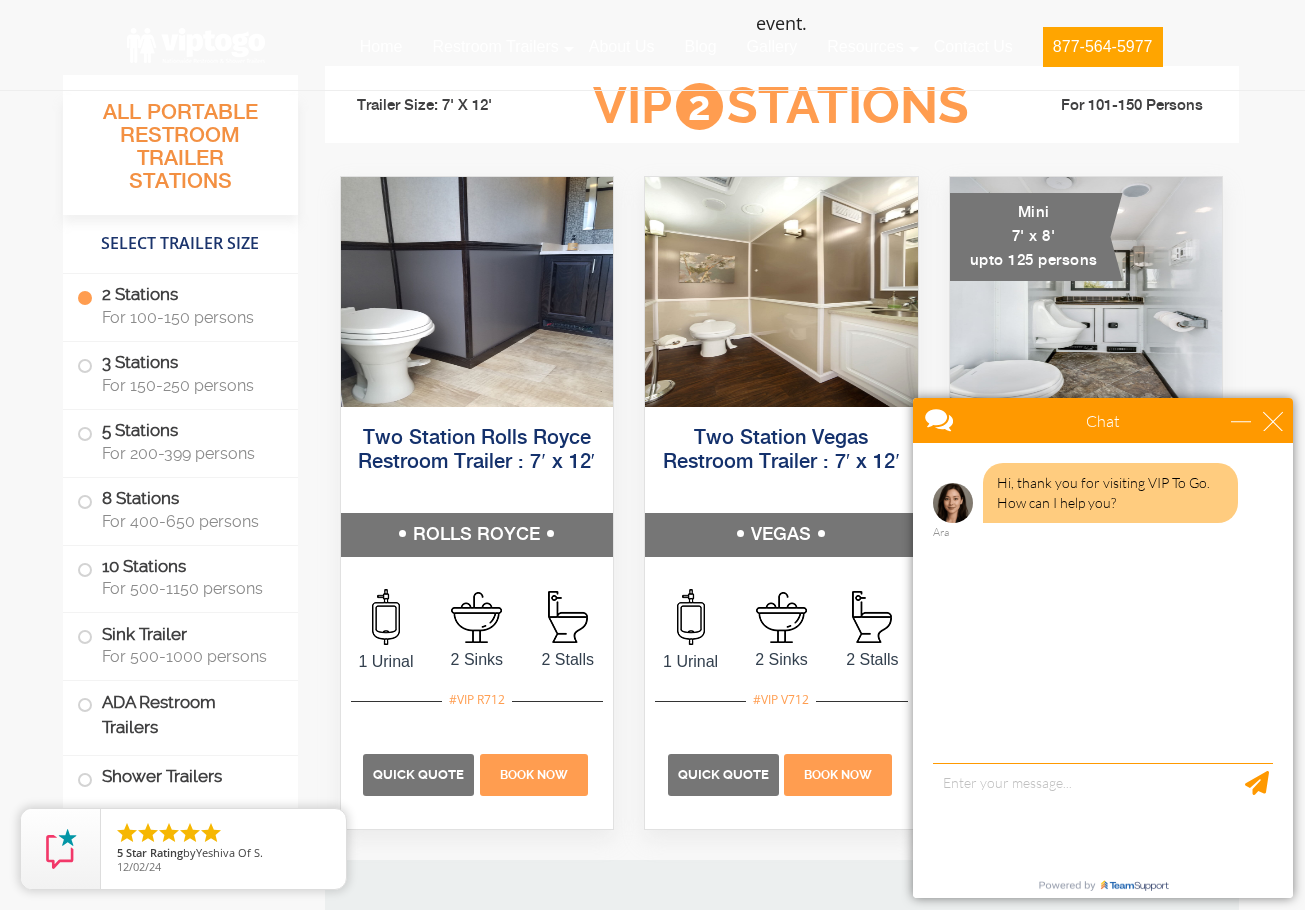 click on "Chat" at bounding box center (1103, 420) 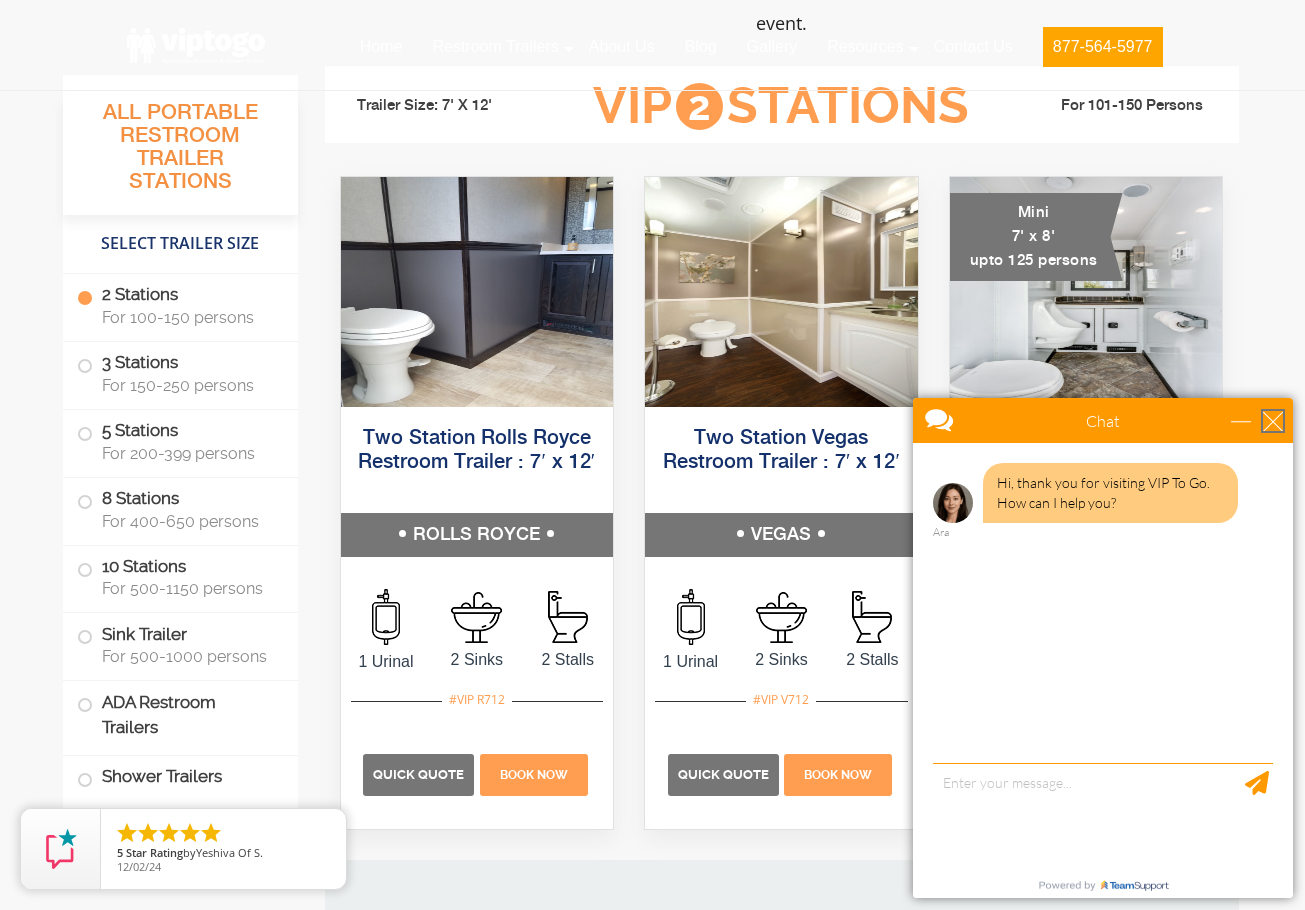 click at bounding box center (1273, 421) 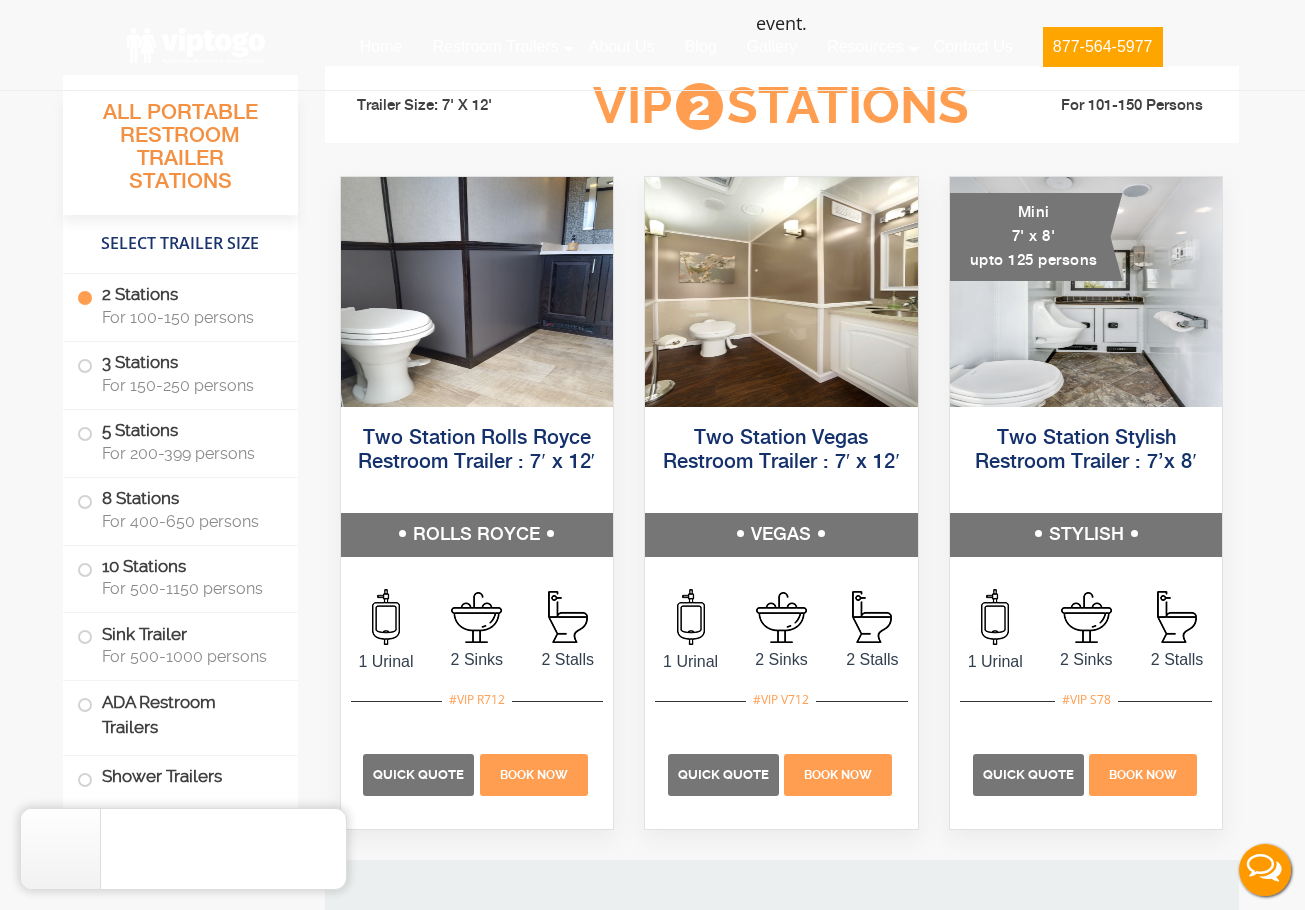 scroll, scrollTop: 0, scrollLeft: 0, axis: both 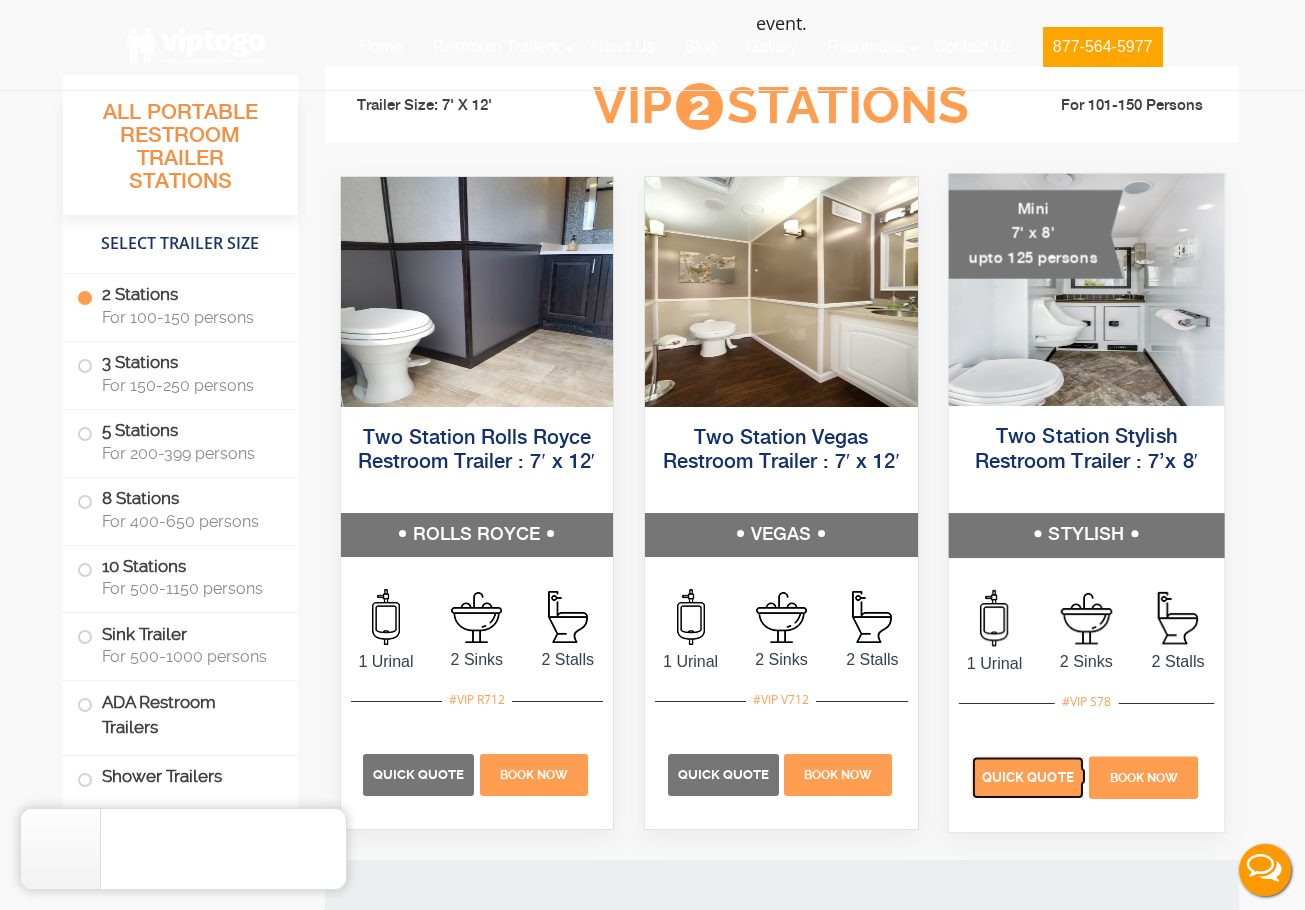 click on "Quick Quote" at bounding box center (1028, 777) 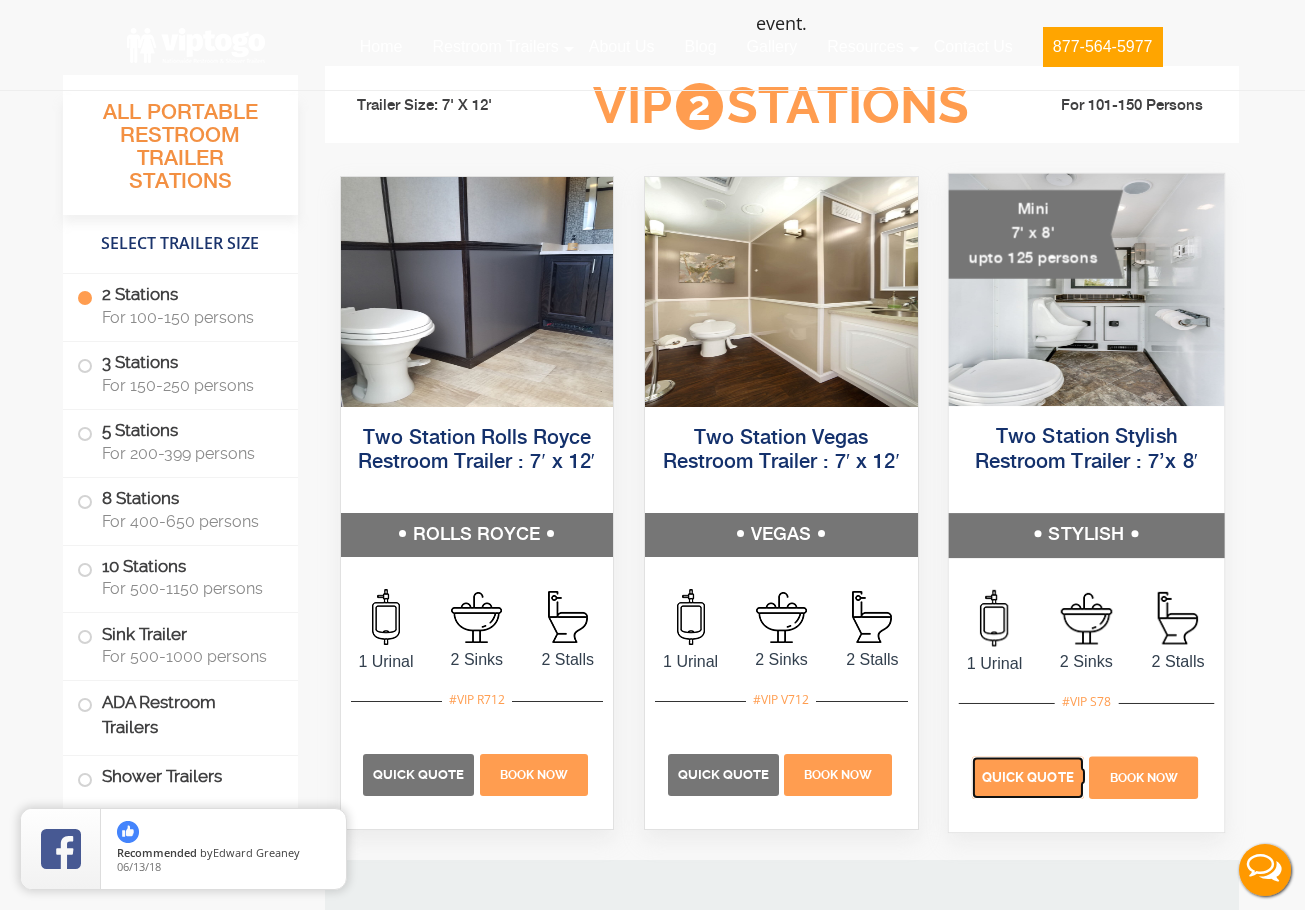 click on "Quick Quote" at bounding box center [1028, 777] 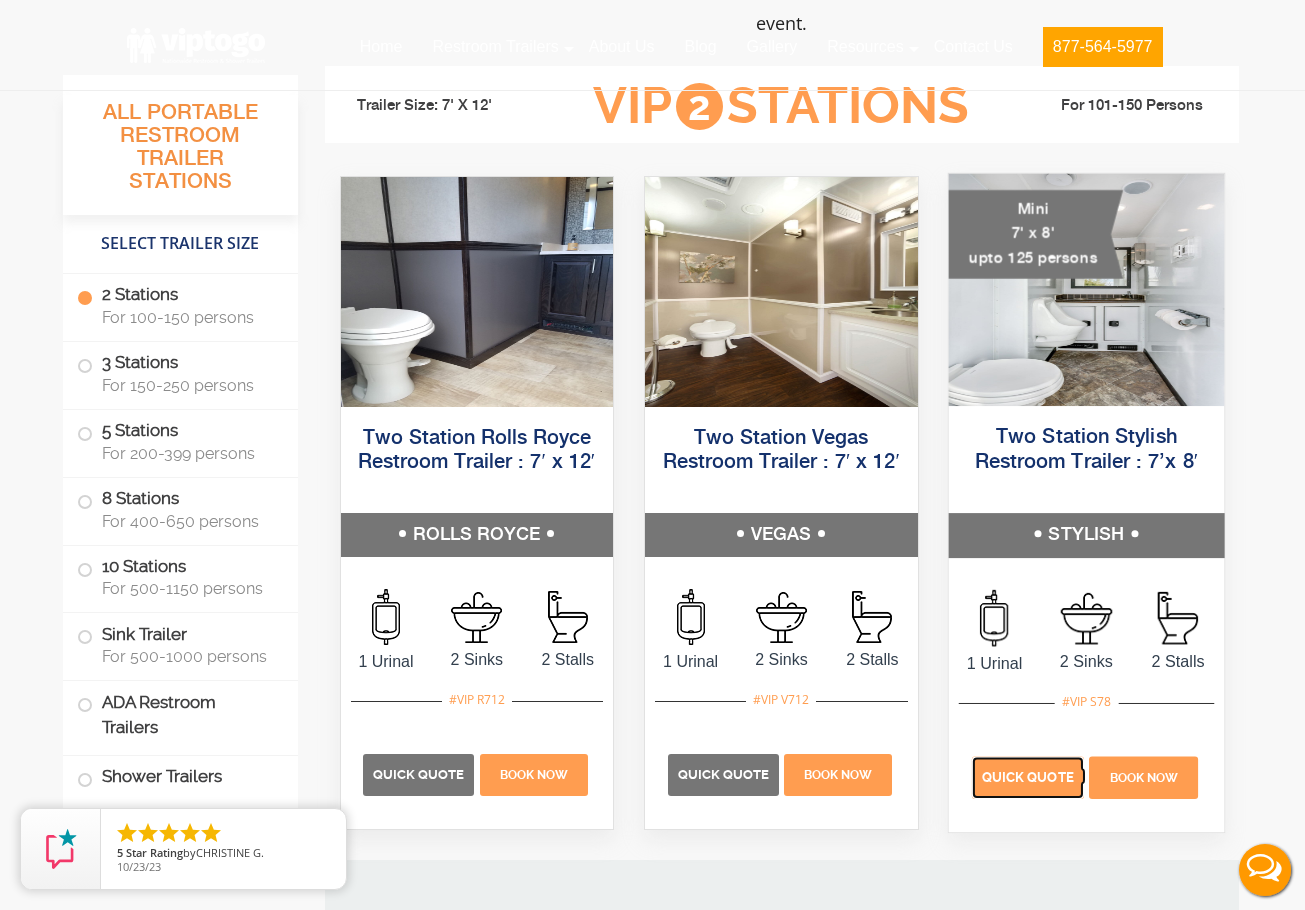 click on "Quick Quote" at bounding box center (1028, 777) 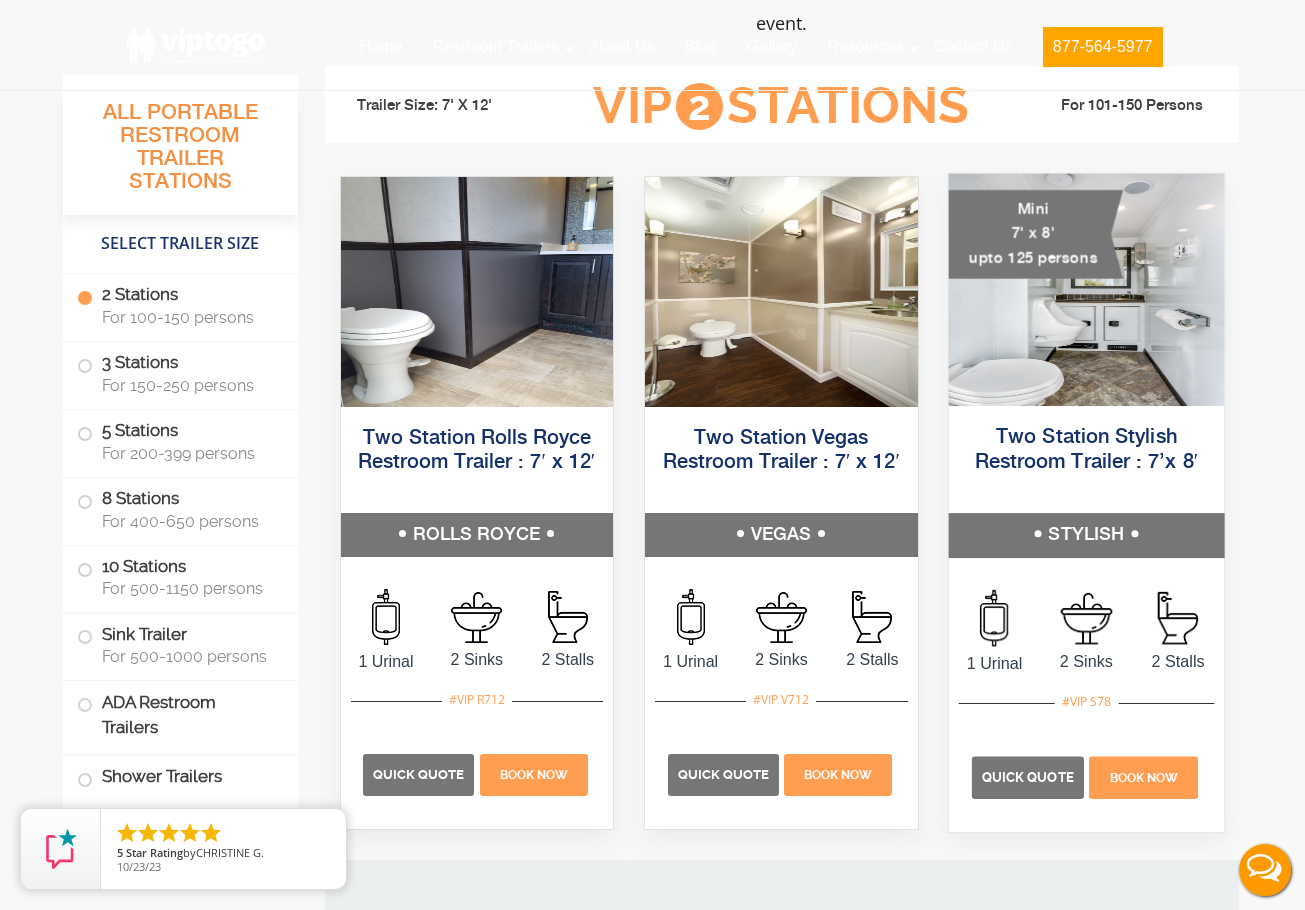 click on "Two Station Stylish Restroom Trailer : 7’x 8′" at bounding box center [1085, 462] 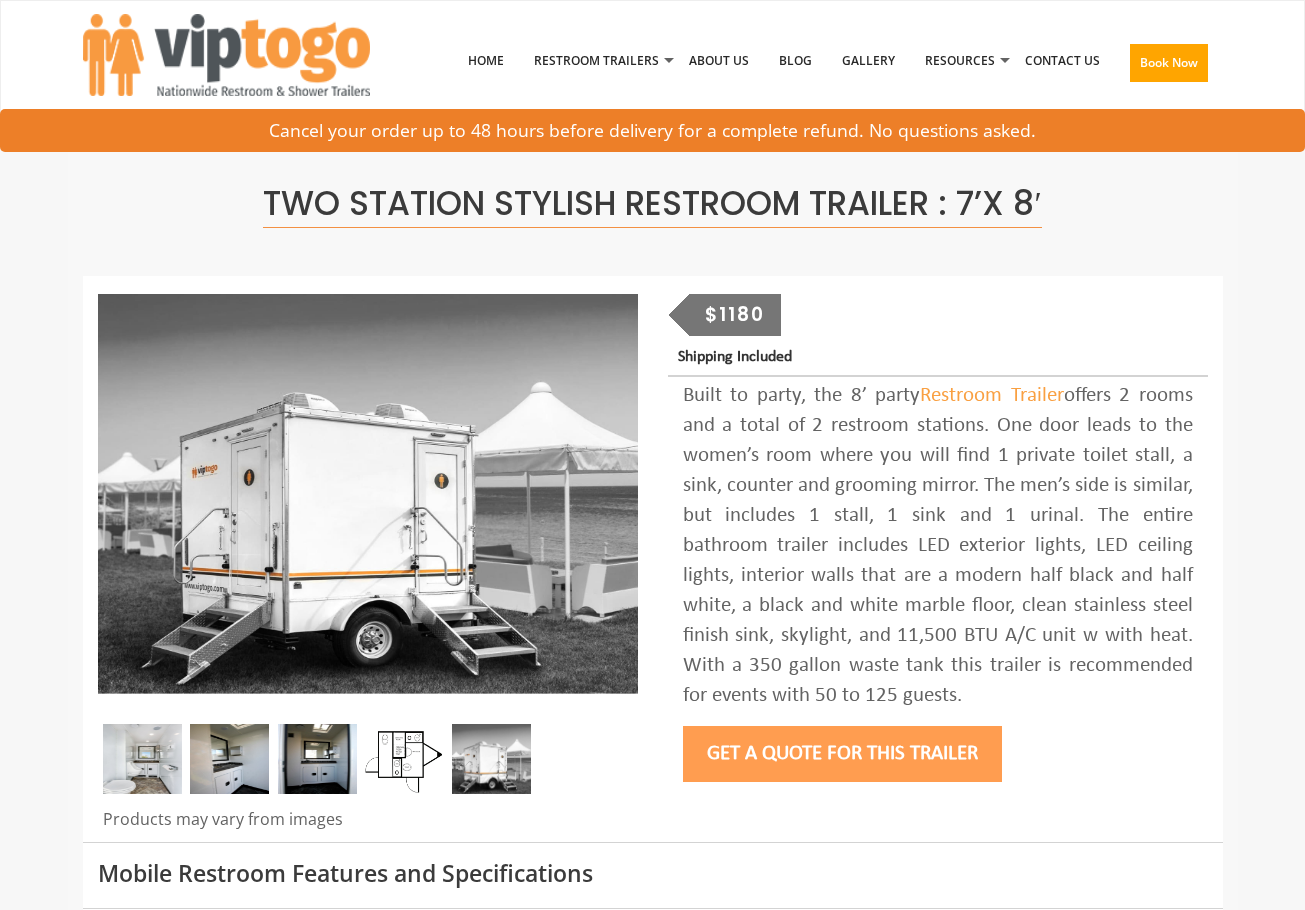 scroll, scrollTop: 0, scrollLeft: 0, axis: both 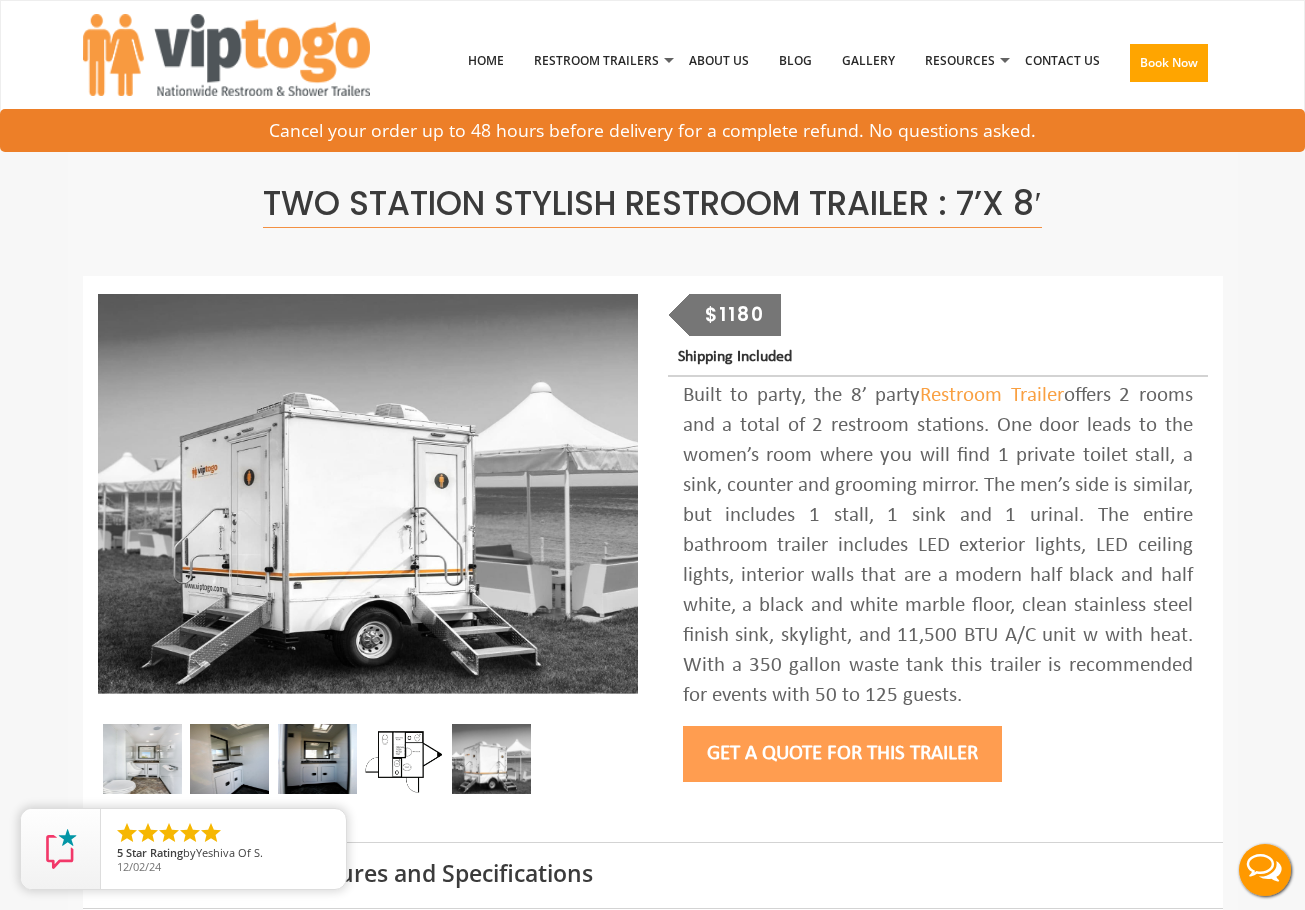 click on "$1180" at bounding box center [735, 315] 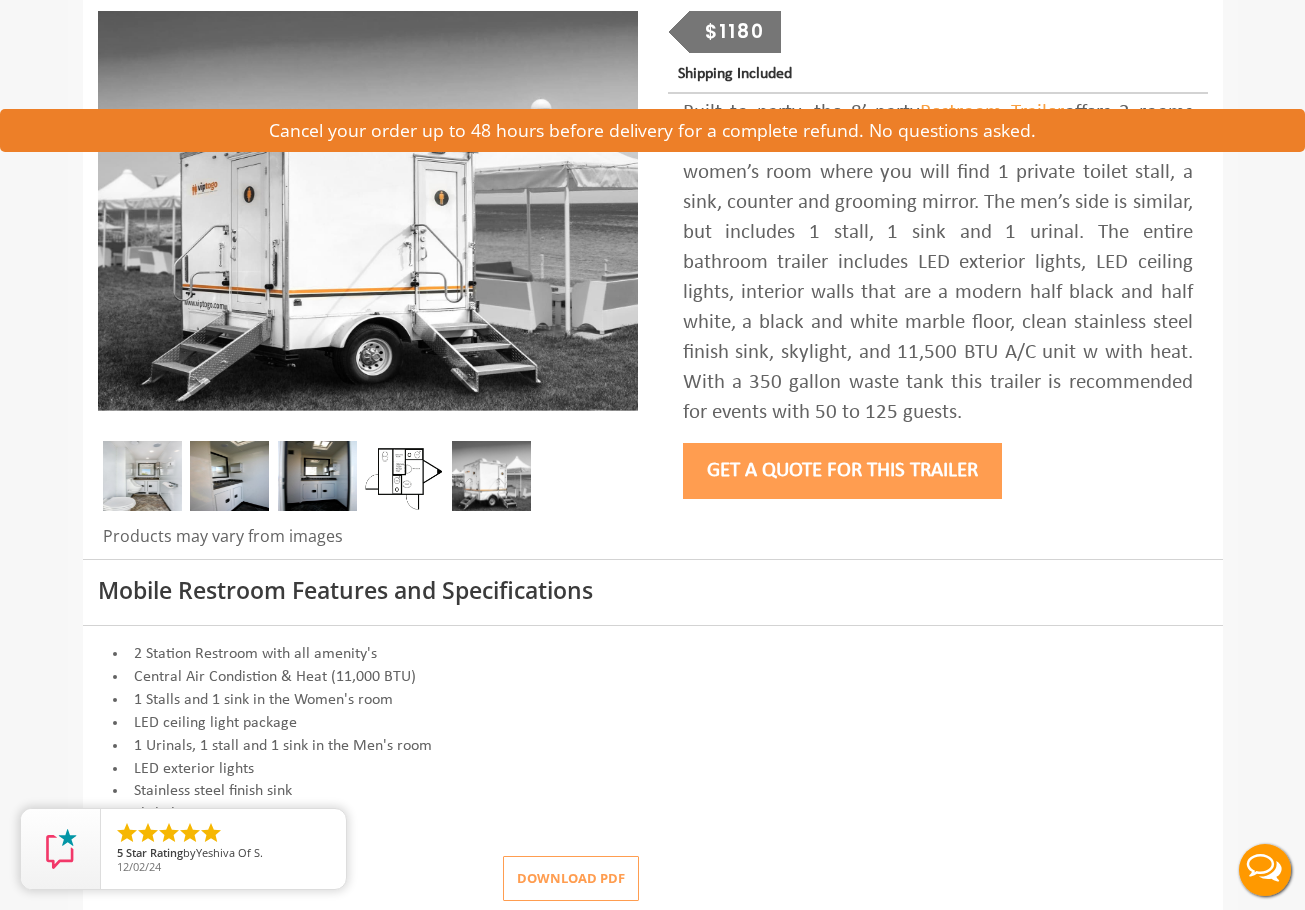 scroll, scrollTop: 0, scrollLeft: 0, axis: both 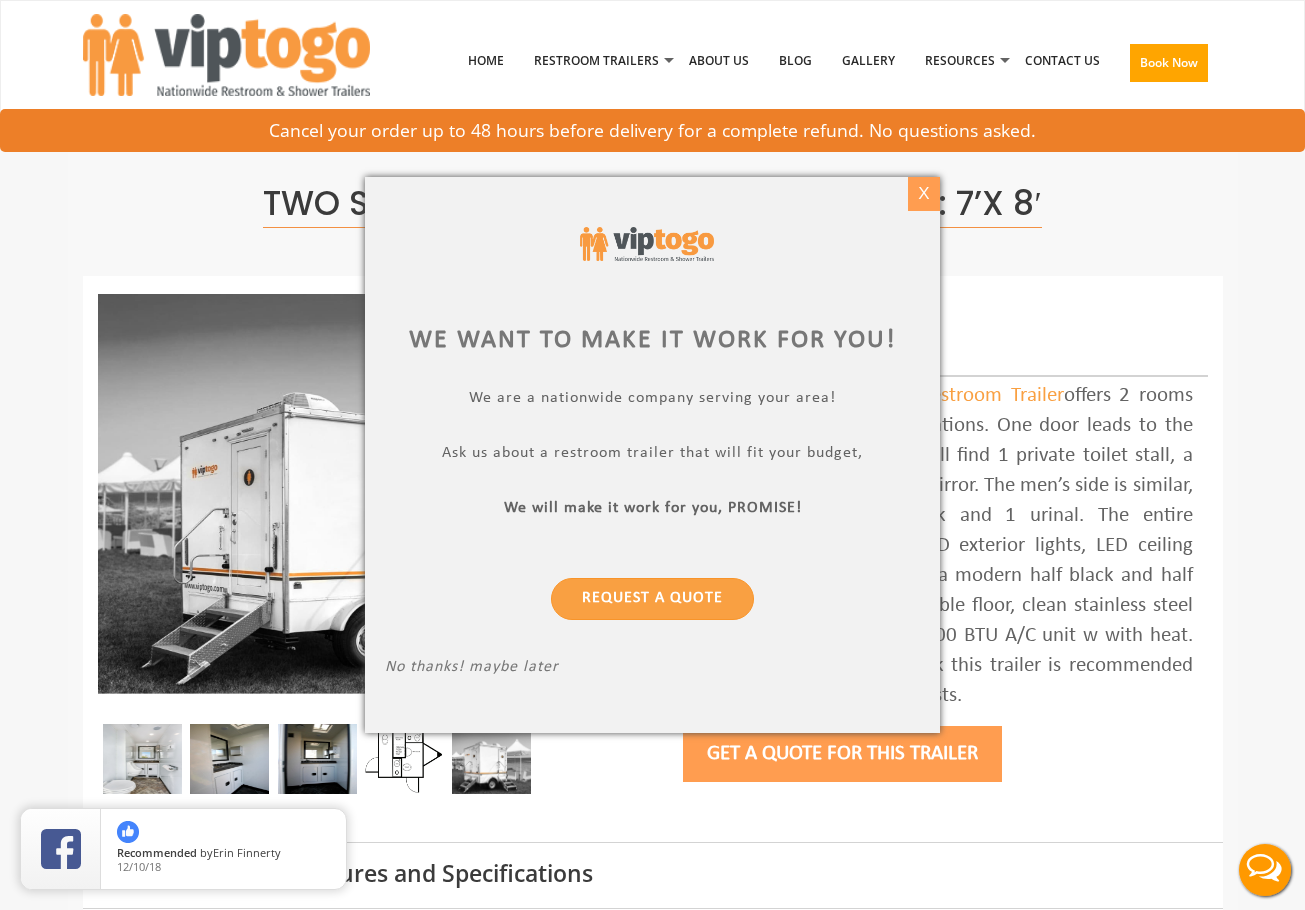 click on "X" at bounding box center (923, 194) 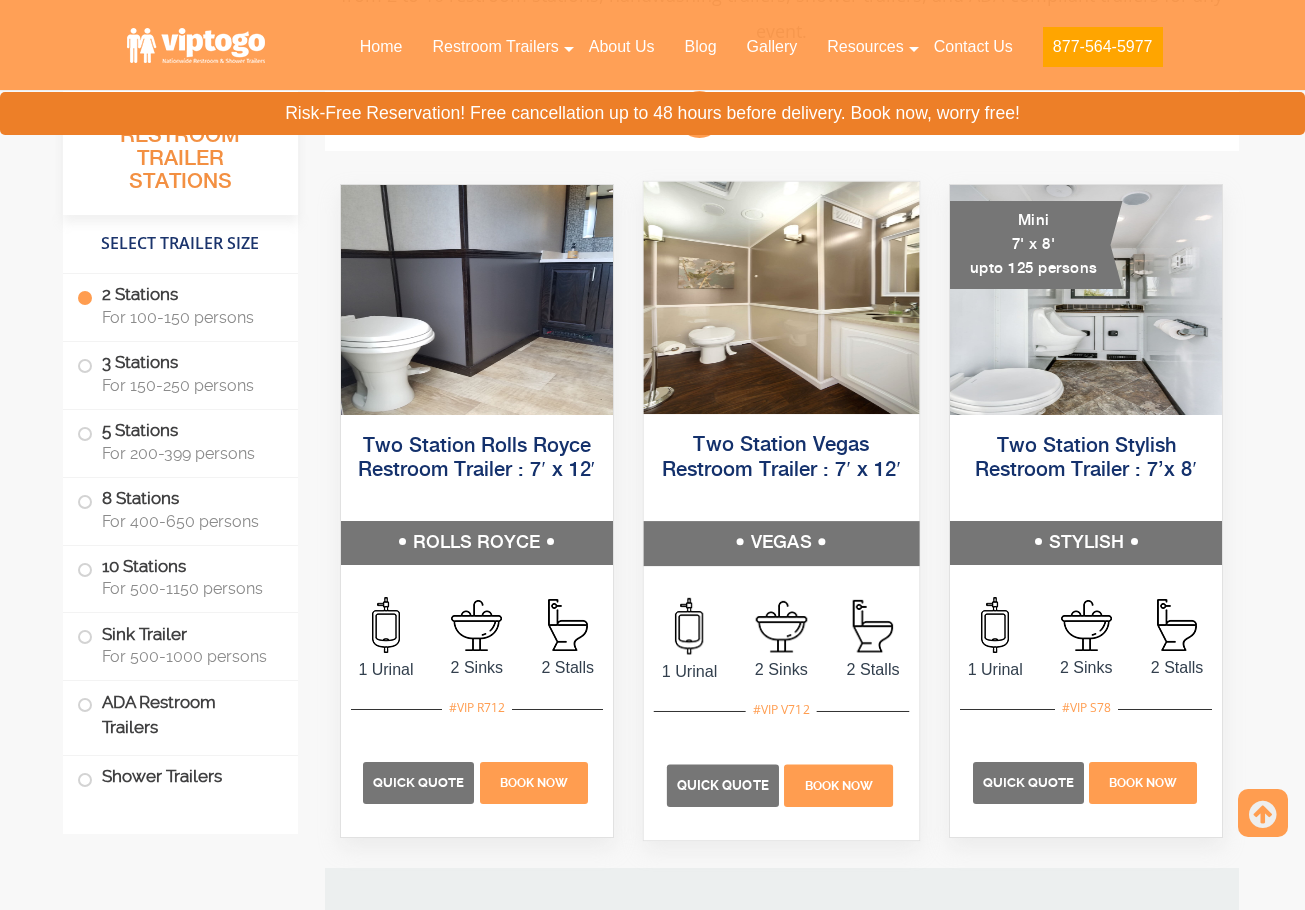 scroll, scrollTop: 354, scrollLeft: 0, axis: vertical 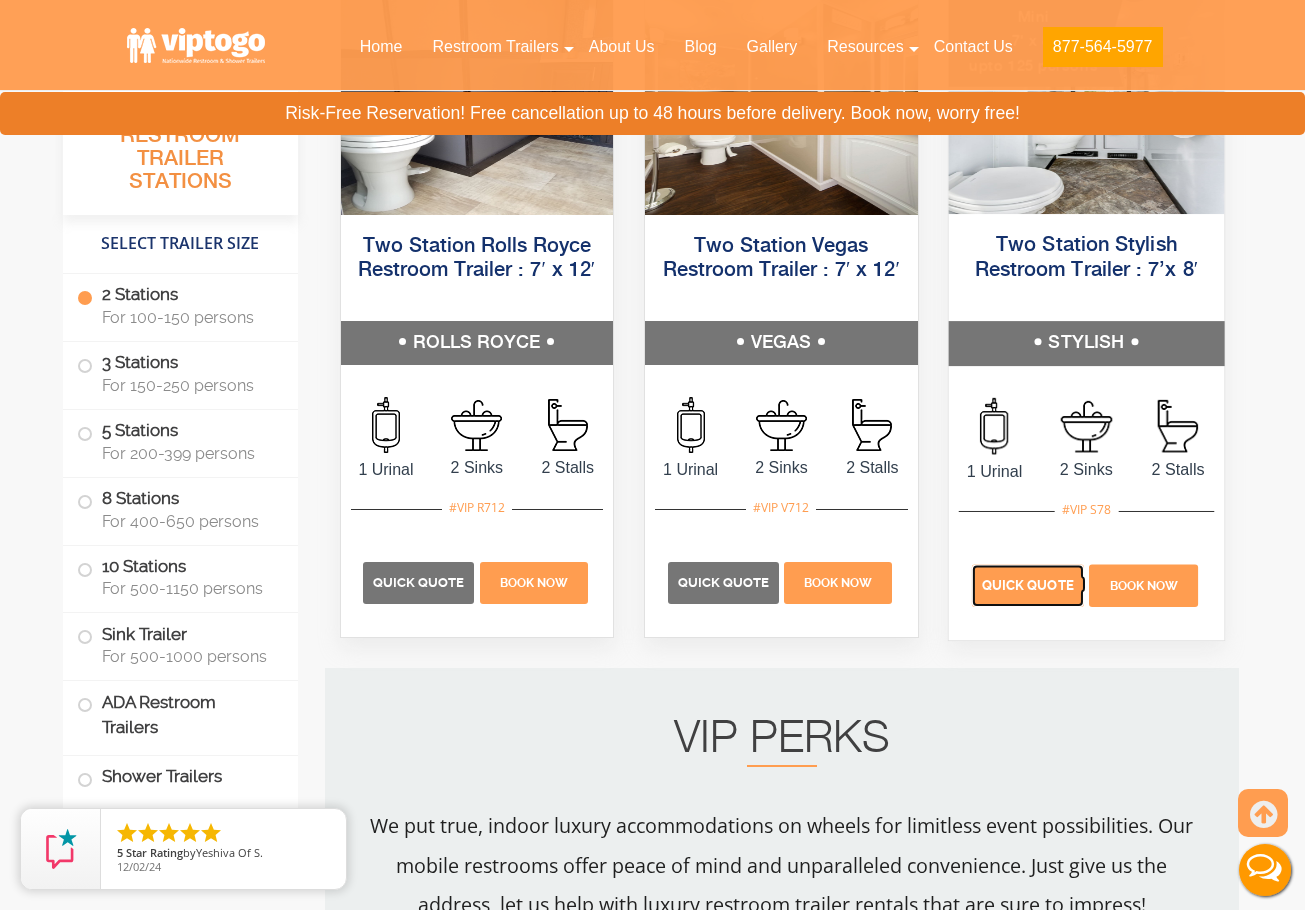 click on "Quick Quote" at bounding box center (1028, 585) 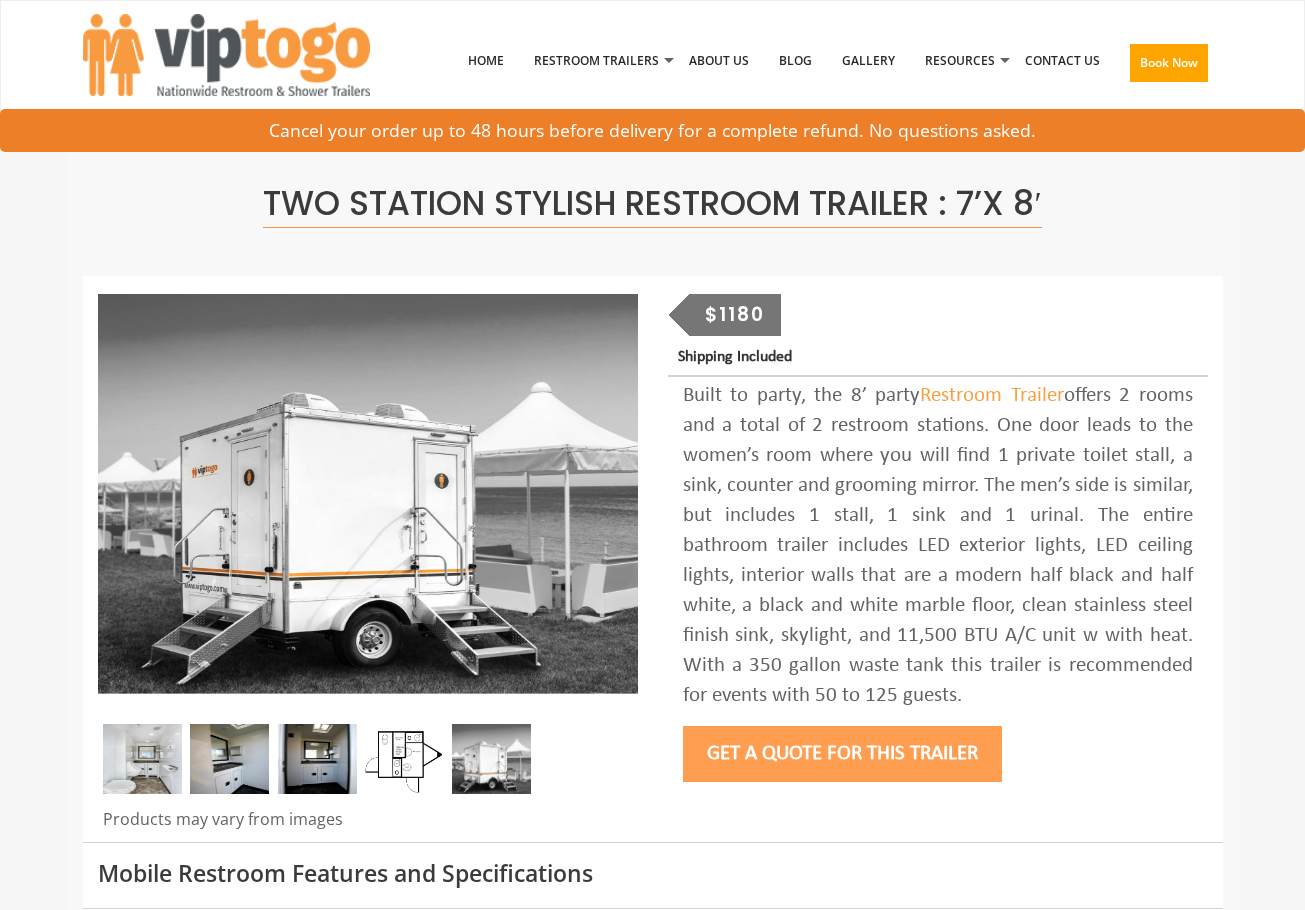 scroll, scrollTop: 0, scrollLeft: 0, axis: both 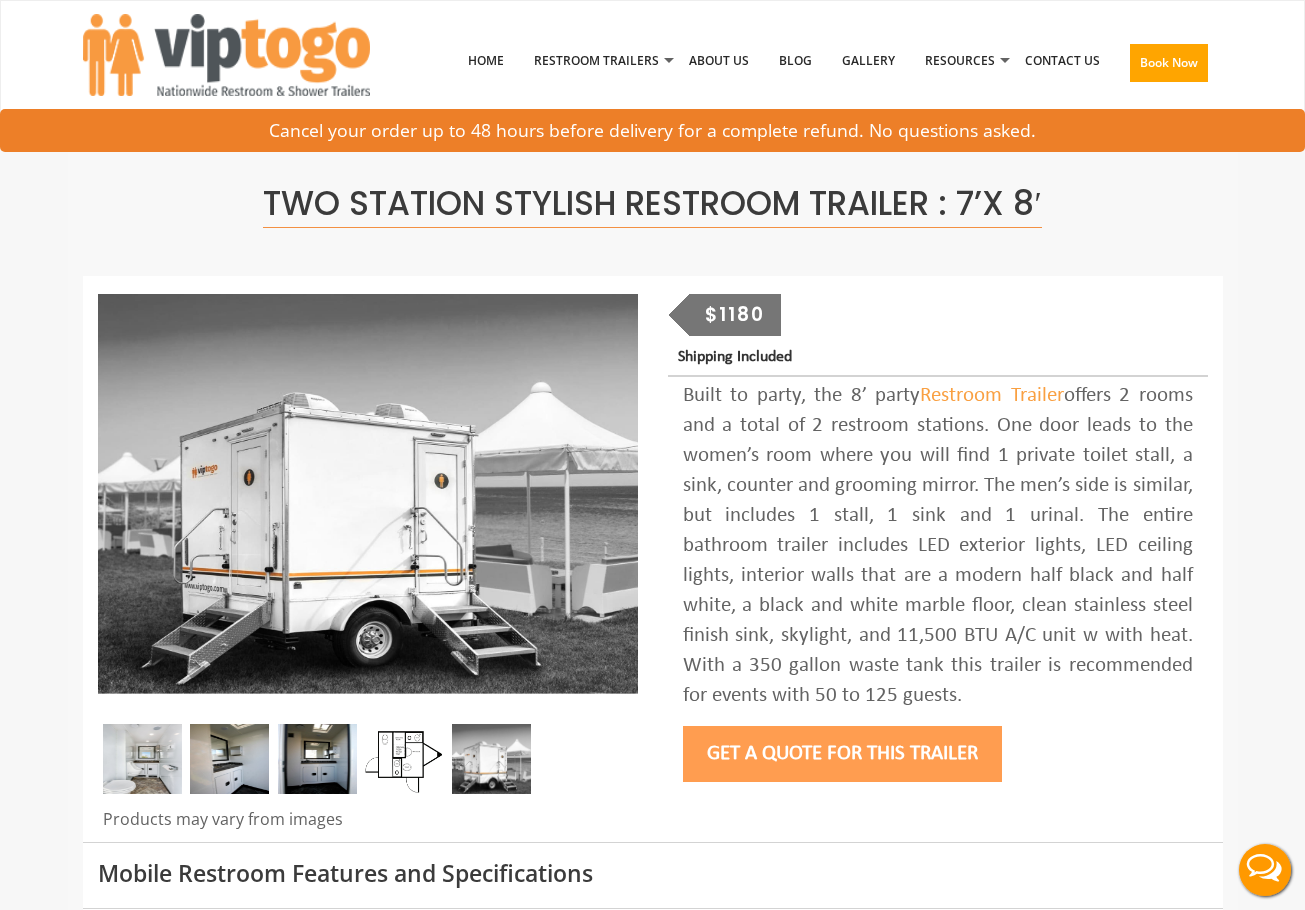 click on "$1180" at bounding box center (735, 315) 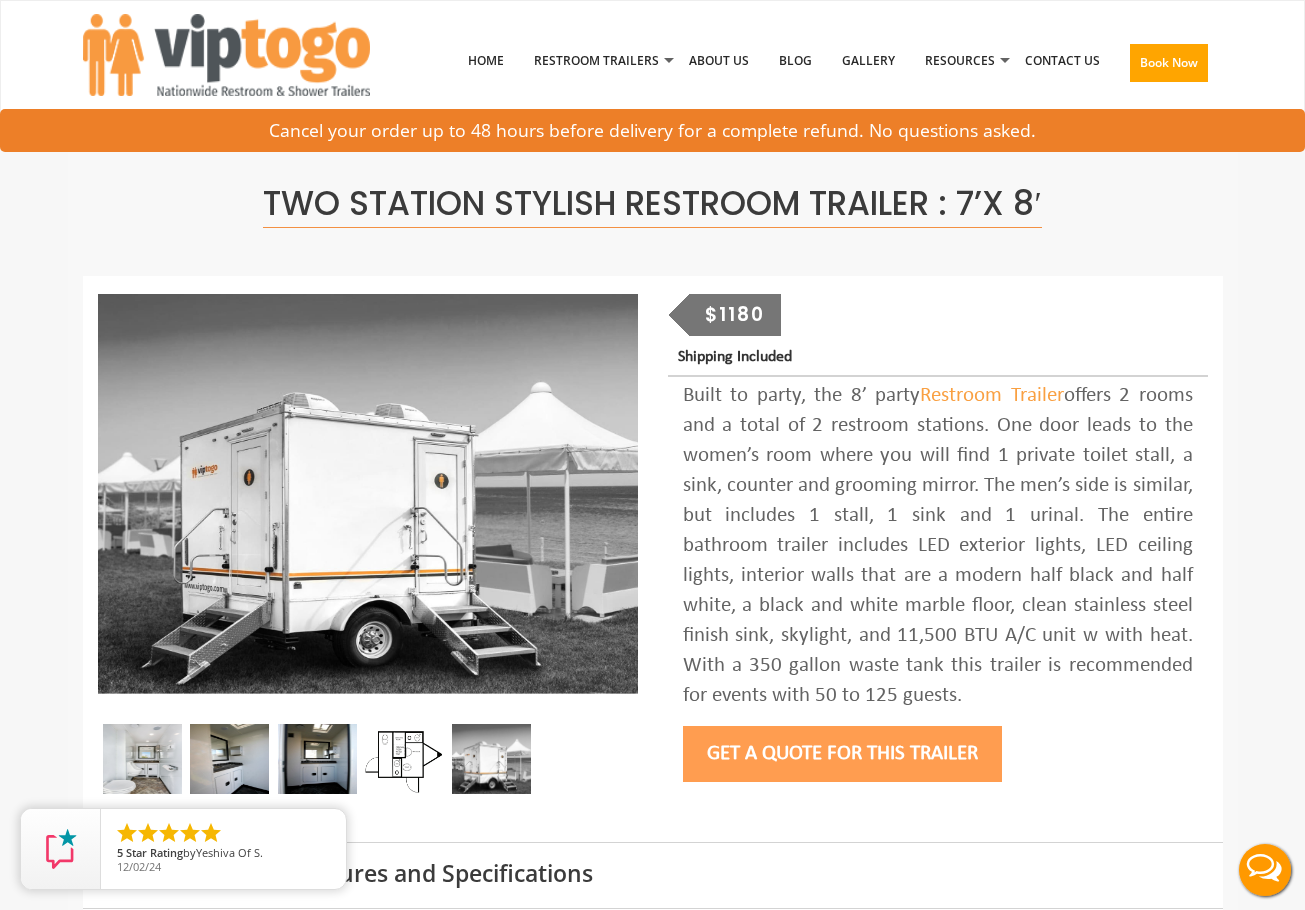 click on "Shipping Included" at bounding box center [942, 357] 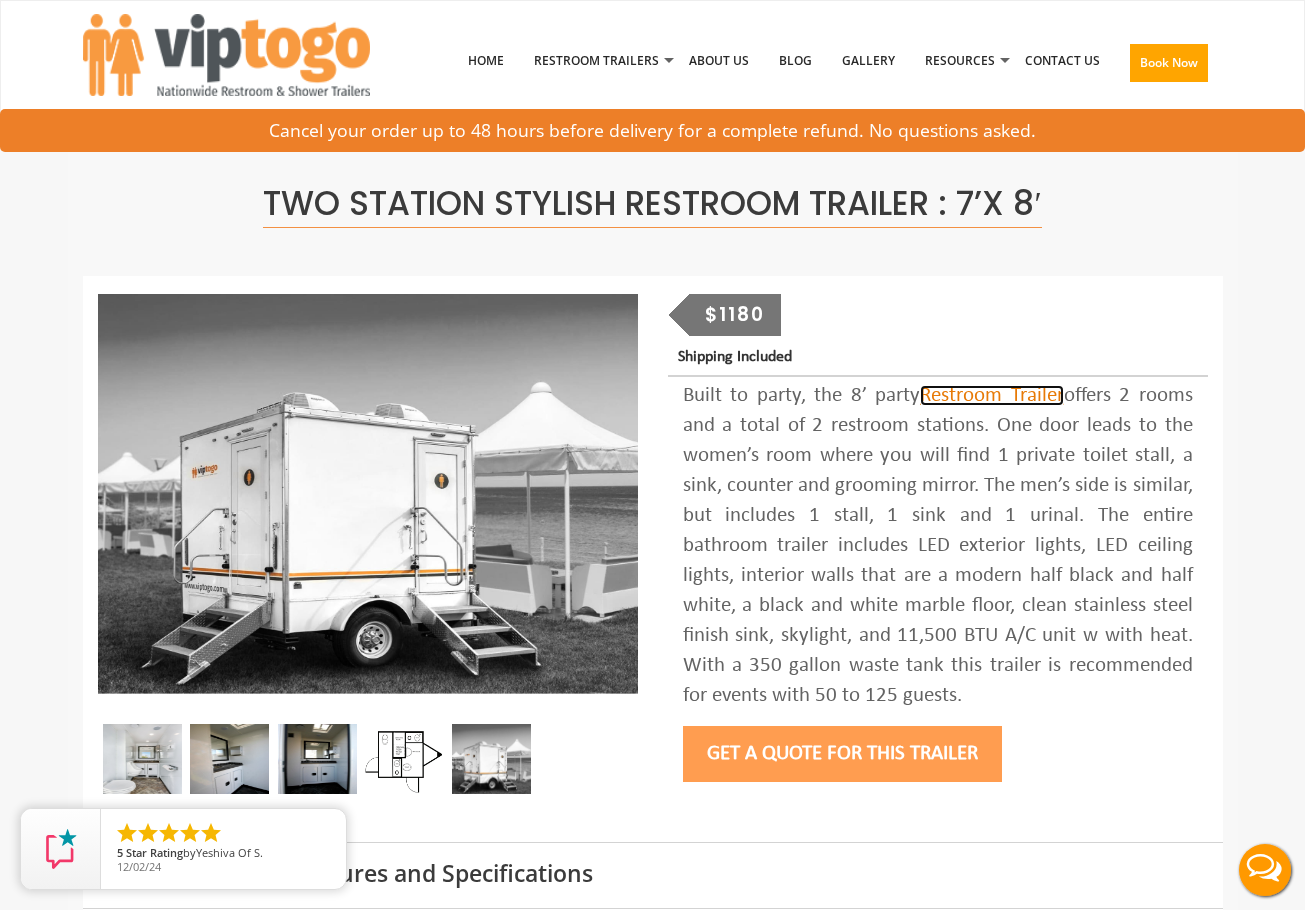click on "Restroom Trailer" at bounding box center (992, 395) 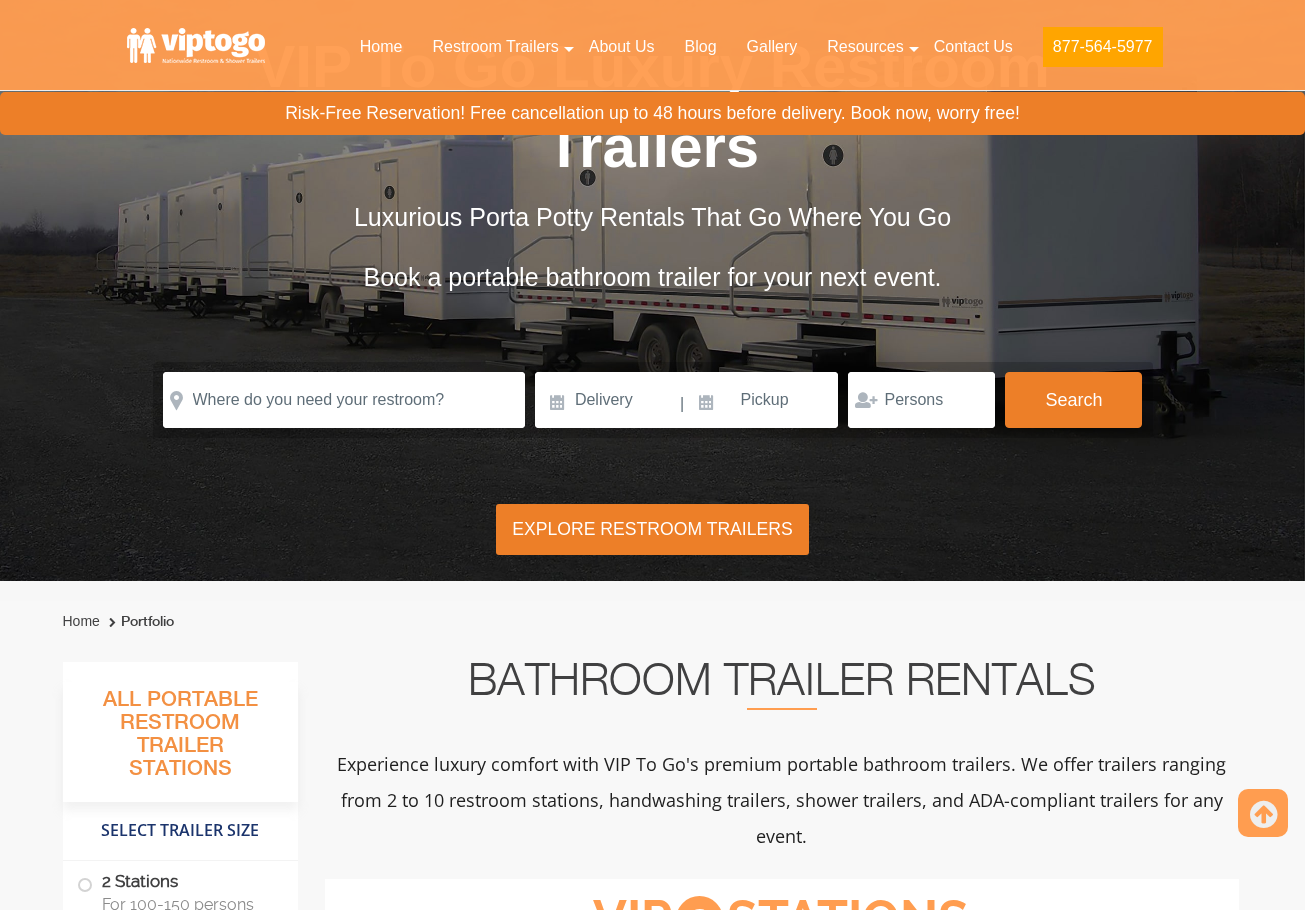 scroll, scrollTop: 200, scrollLeft: 0, axis: vertical 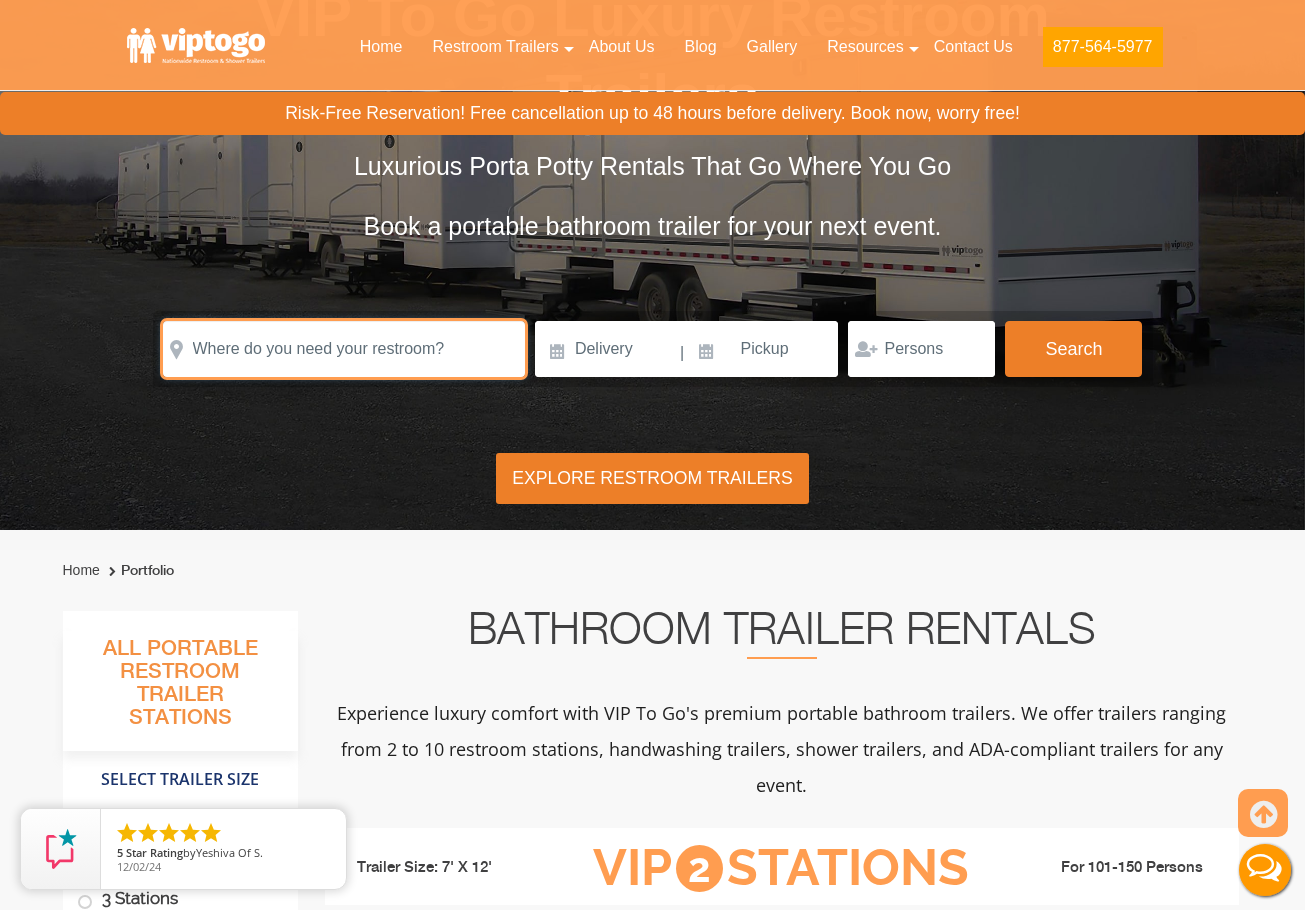 click at bounding box center (344, 349) 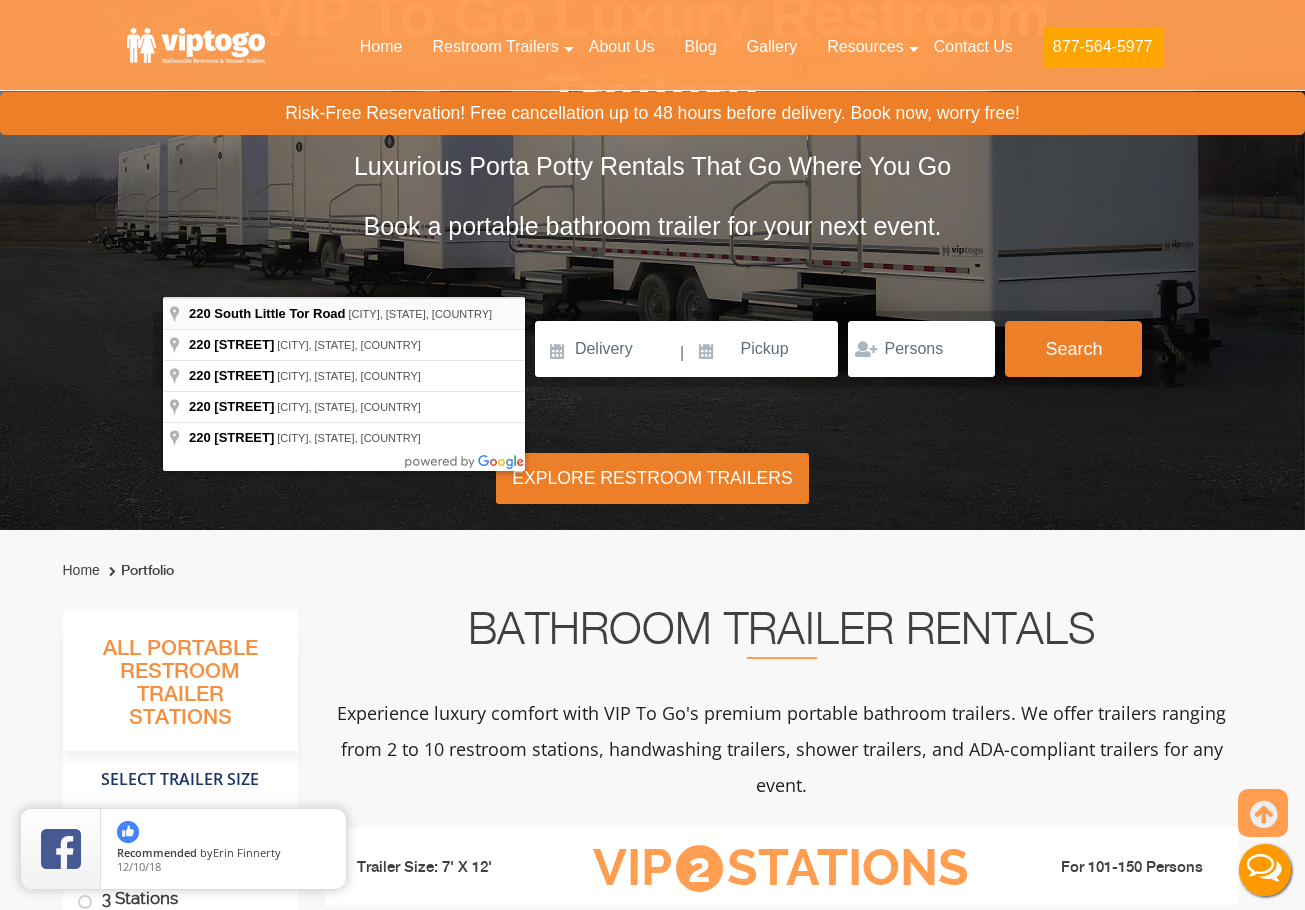 type on "220 South Little Tor Road, New City, NY, USA" 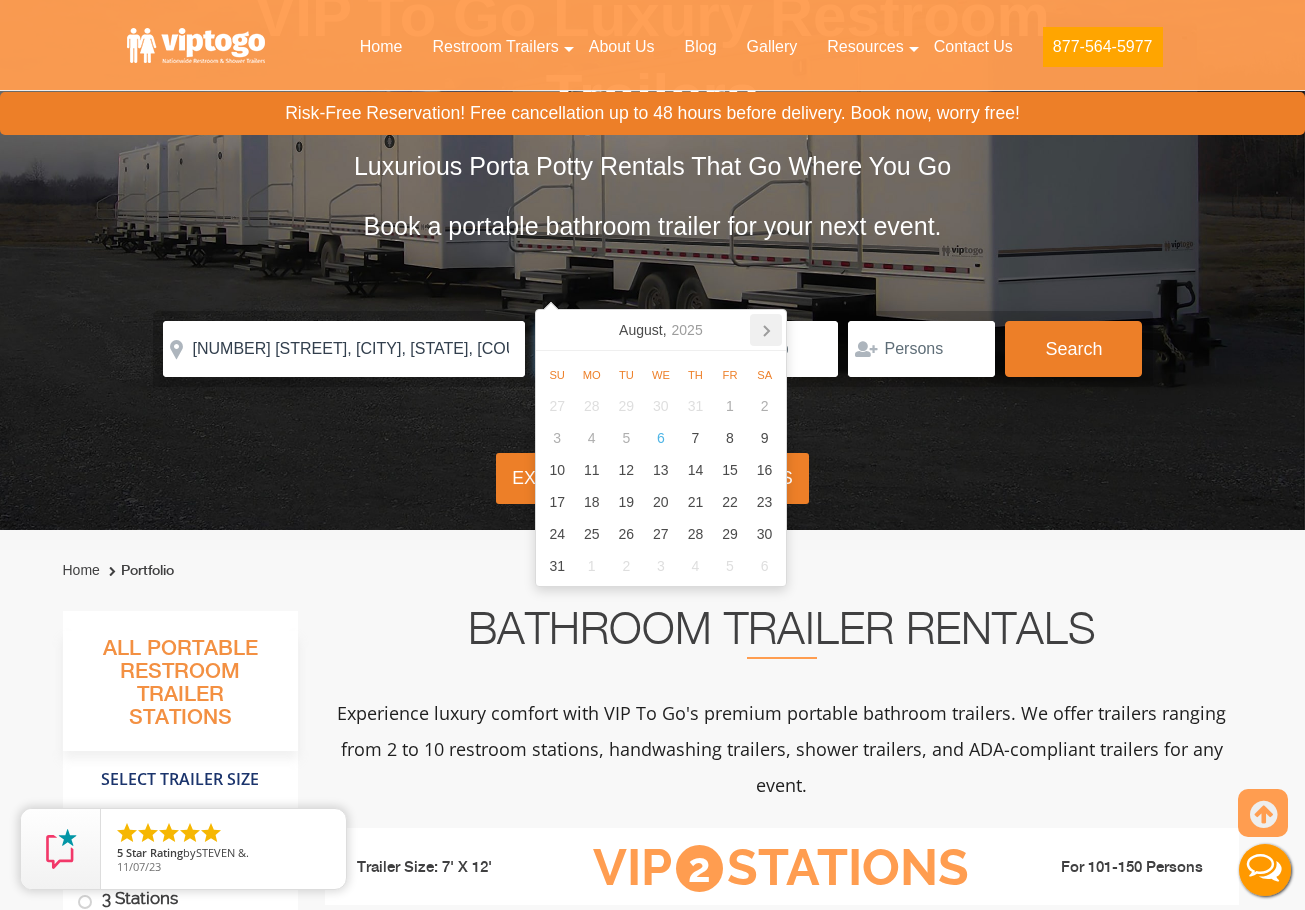 click 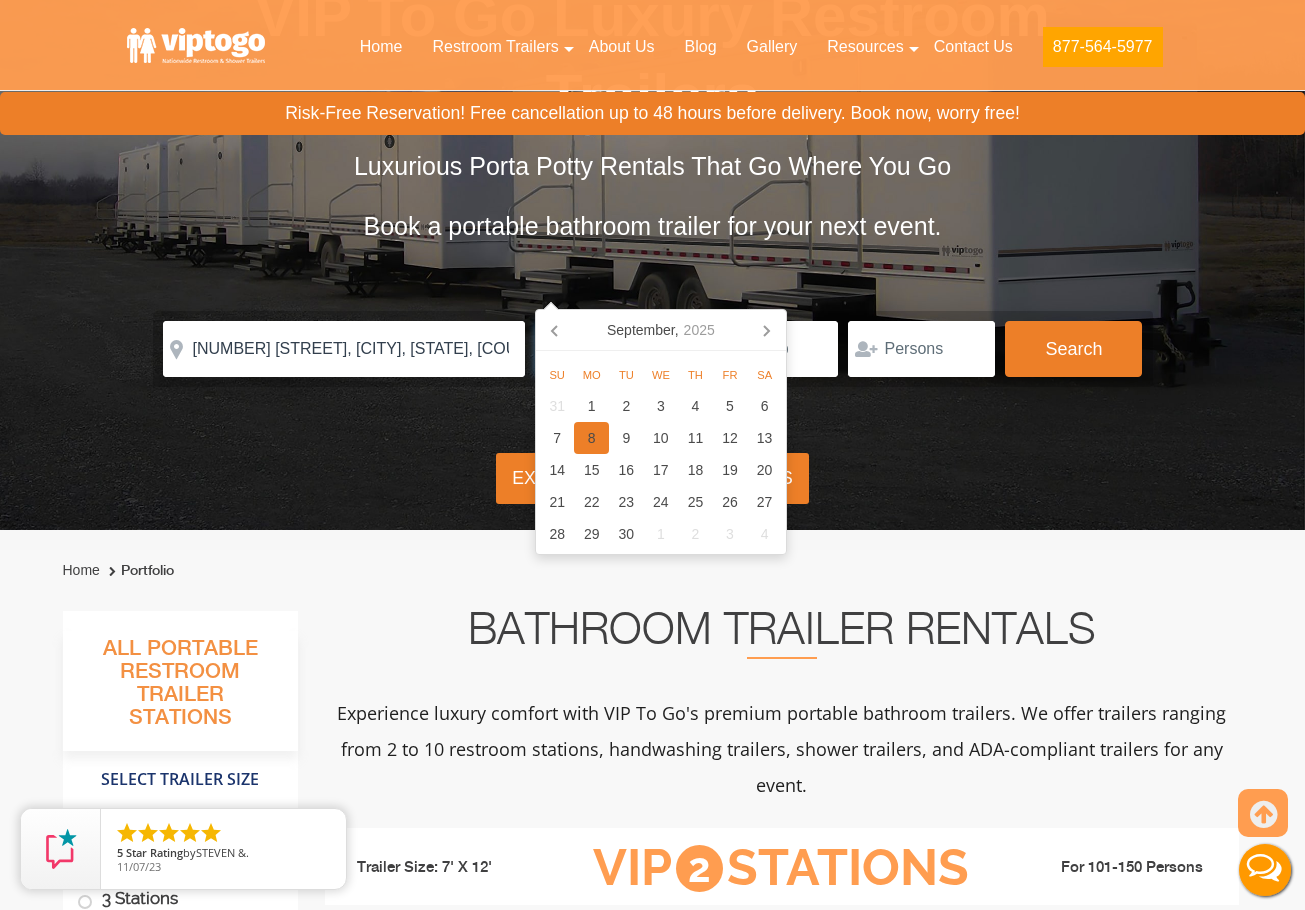 click on "8" at bounding box center (591, 438) 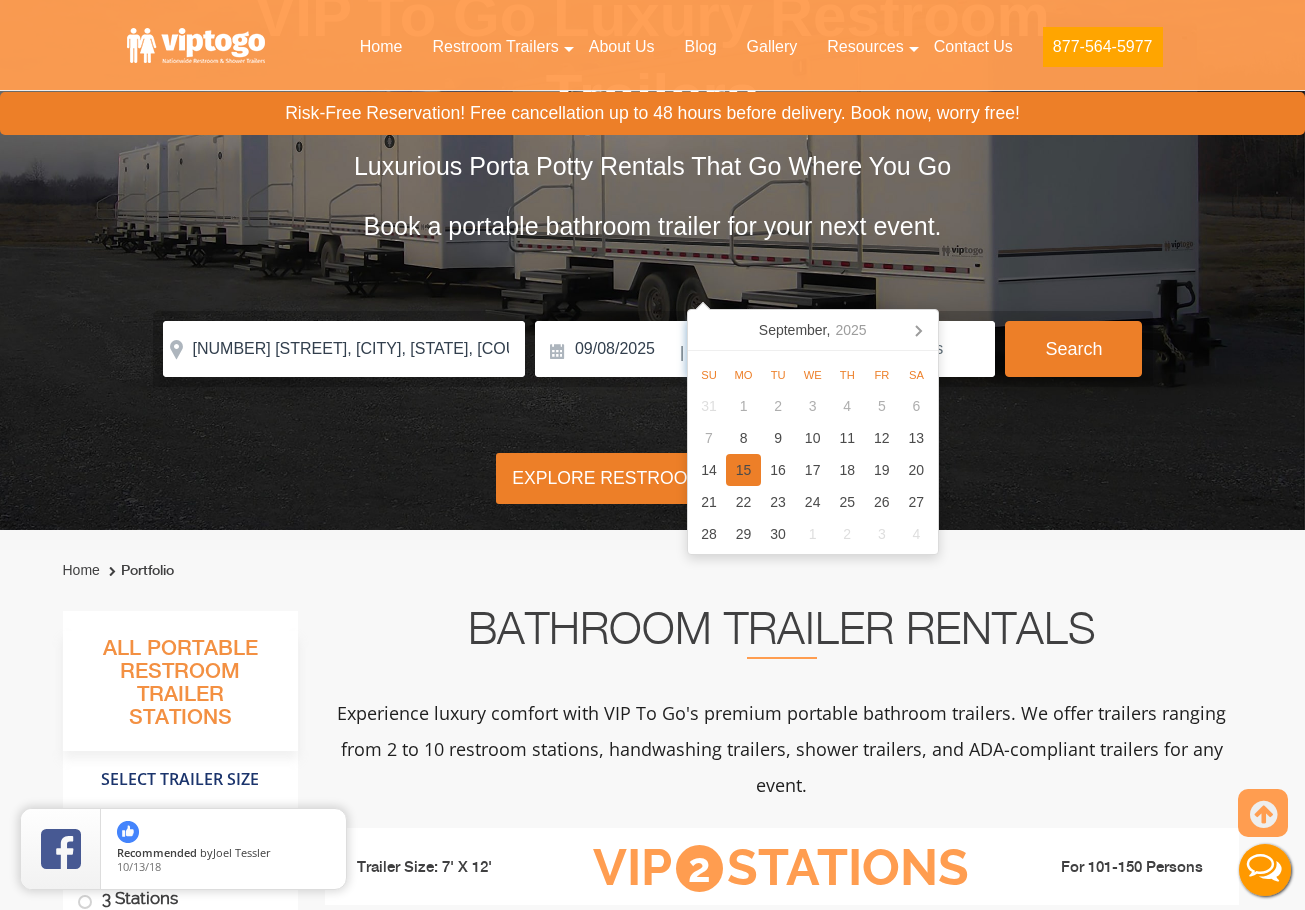 click on "15" at bounding box center (743, 470) 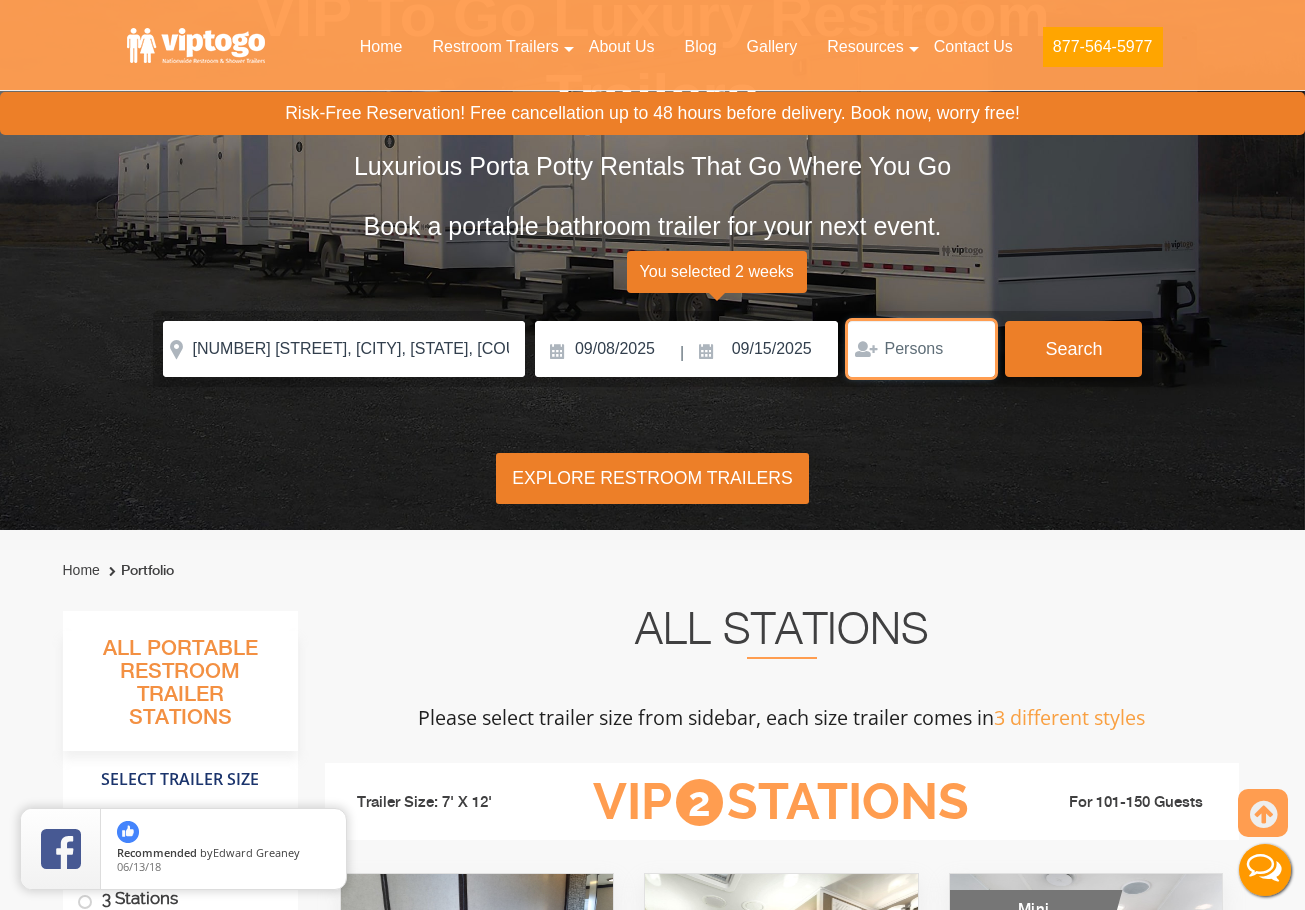 type on "2" 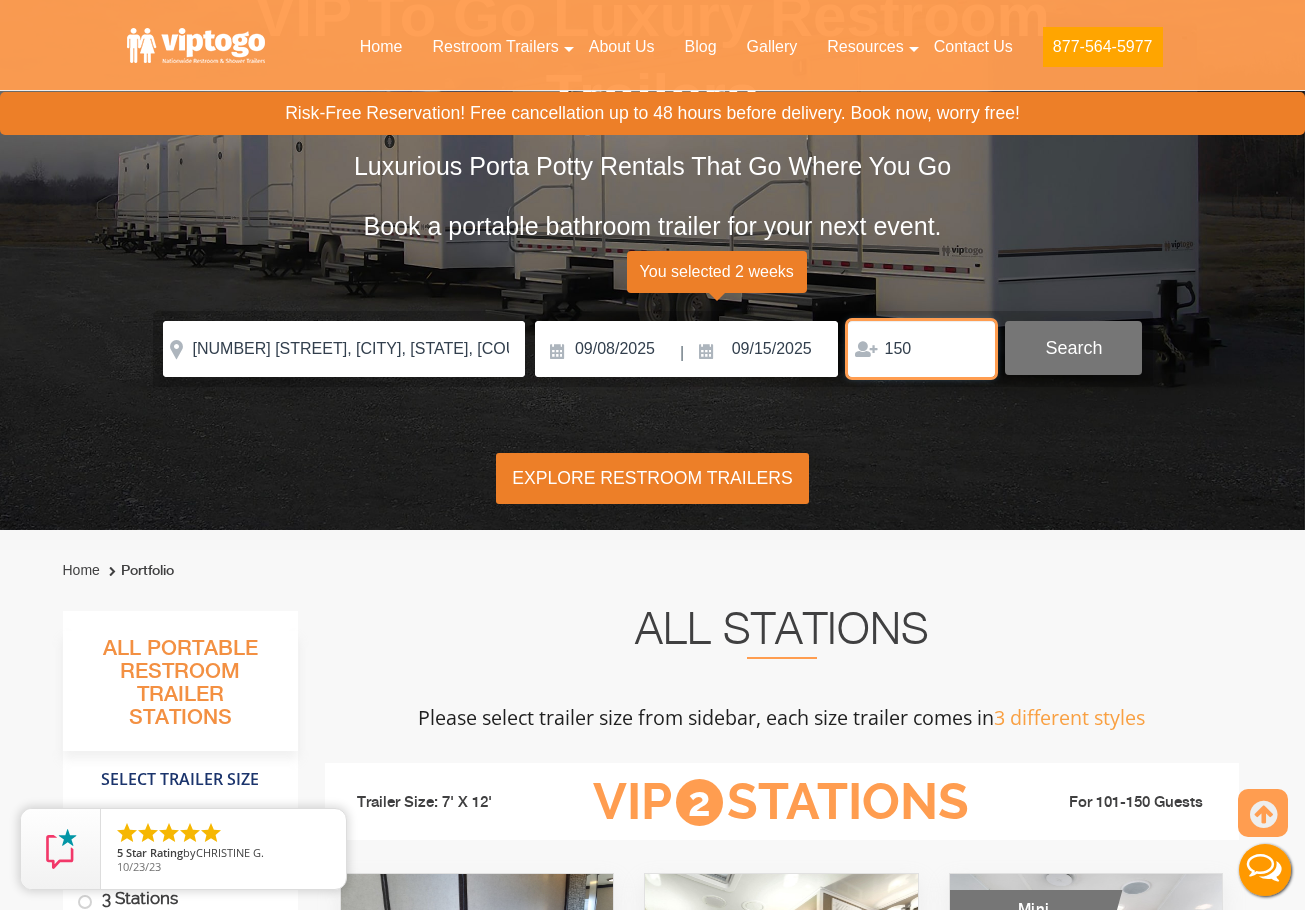 type on "150" 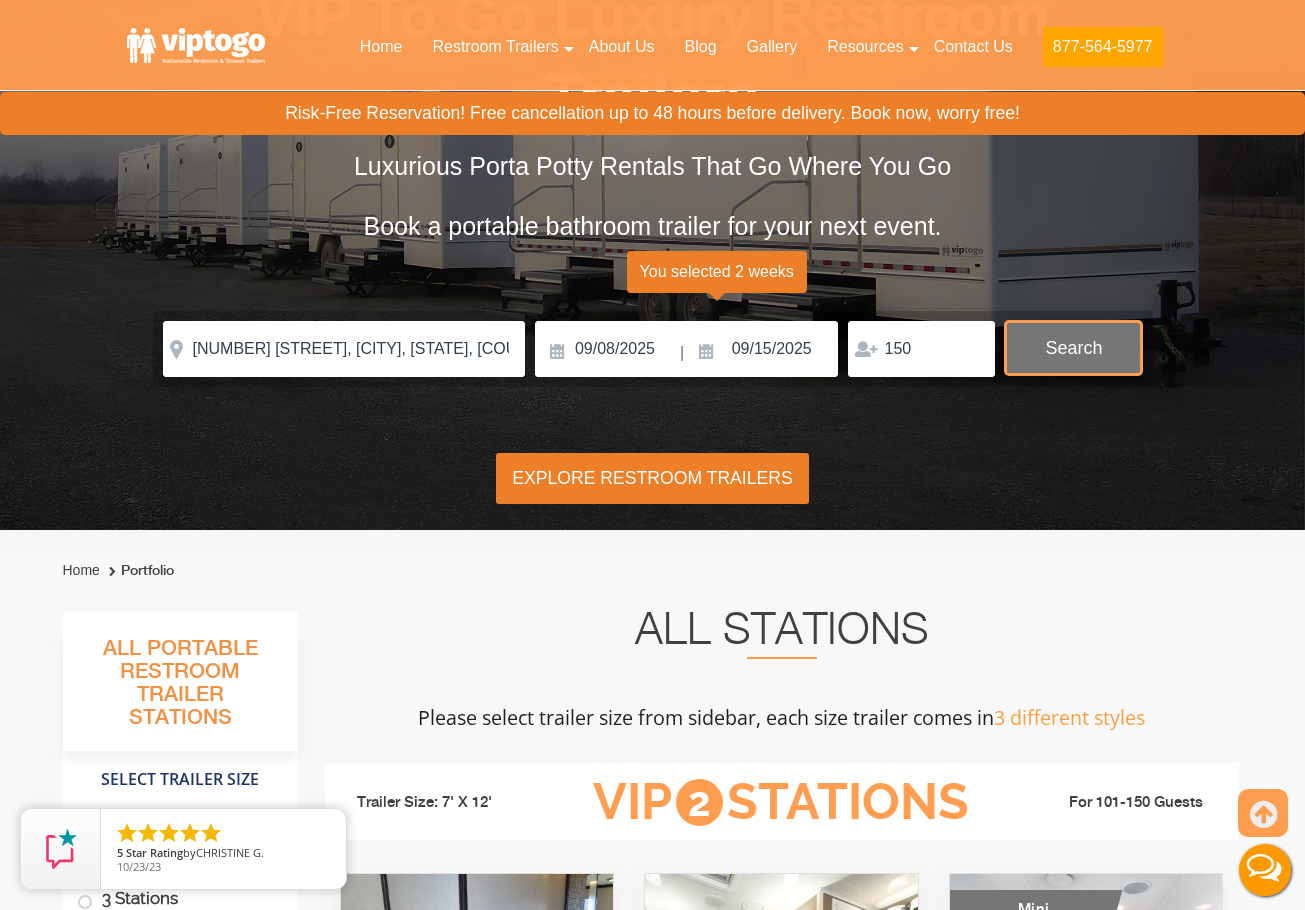 click on "Search" at bounding box center (1073, 348) 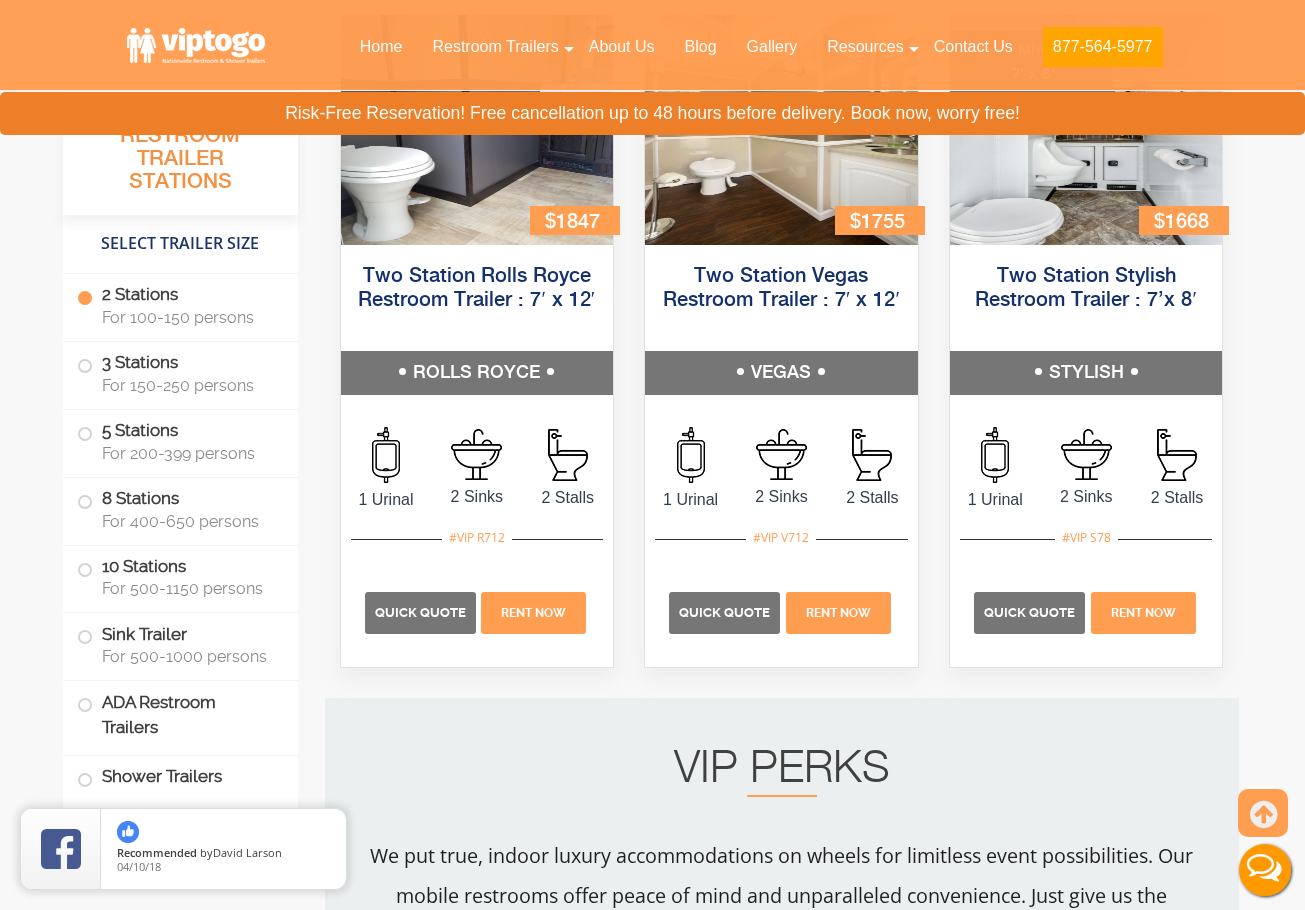 scroll, scrollTop: 1035, scrollLeft: 0, axis: vertical 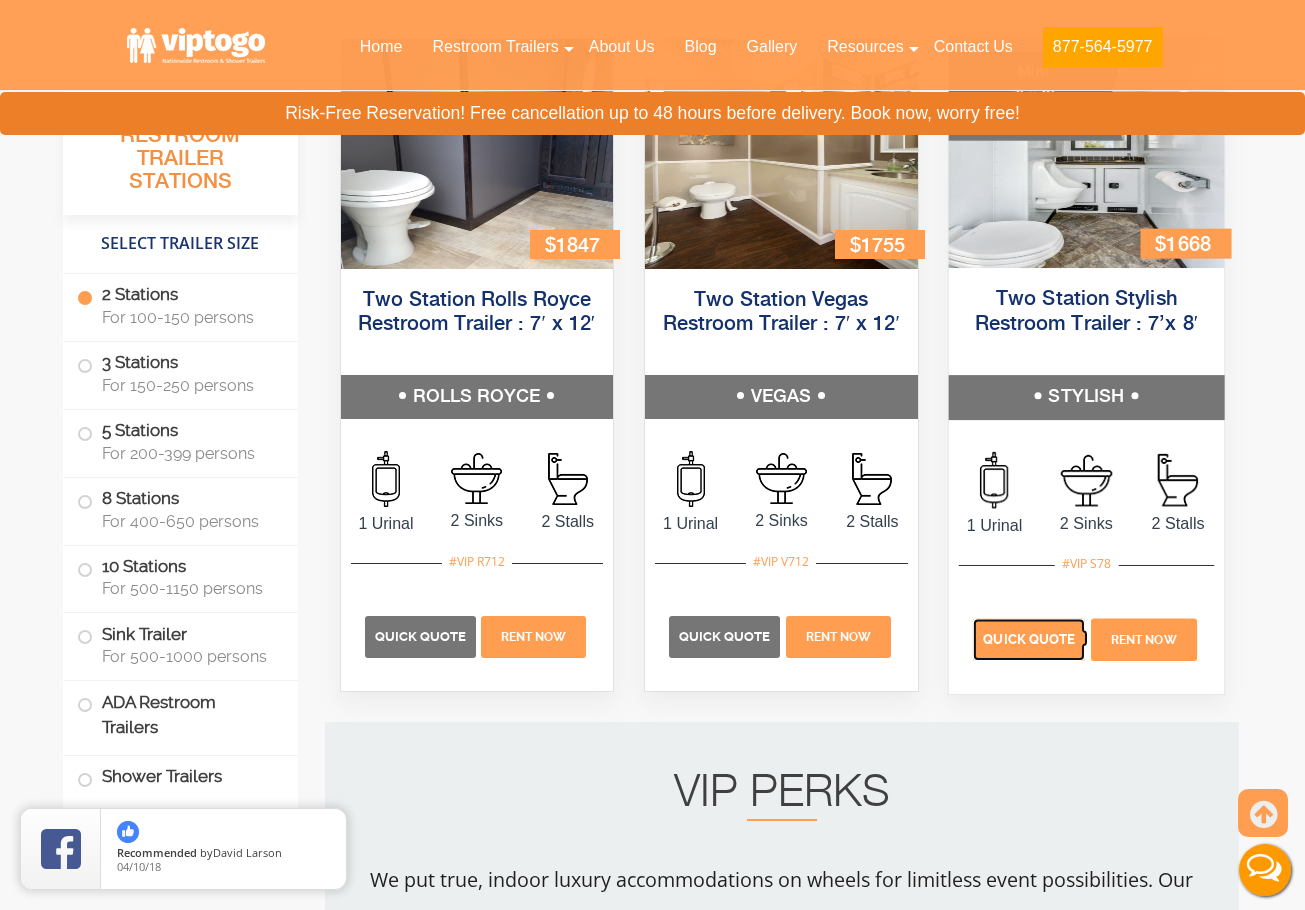 click on "Quick Quote" at bounding box center [1029, 638] 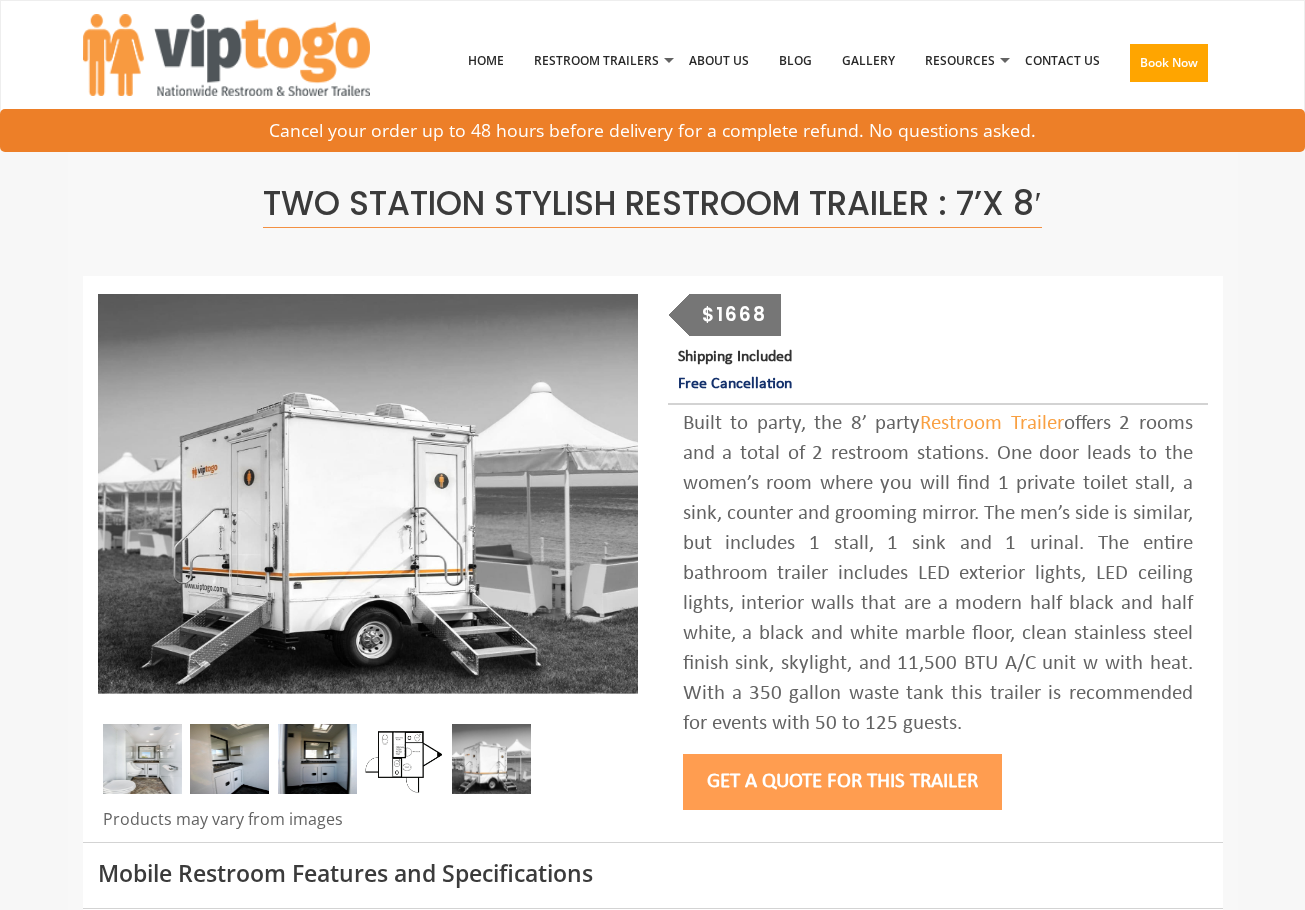 scroll, scrollTop: 0, scrollLeft: 0, axis: both 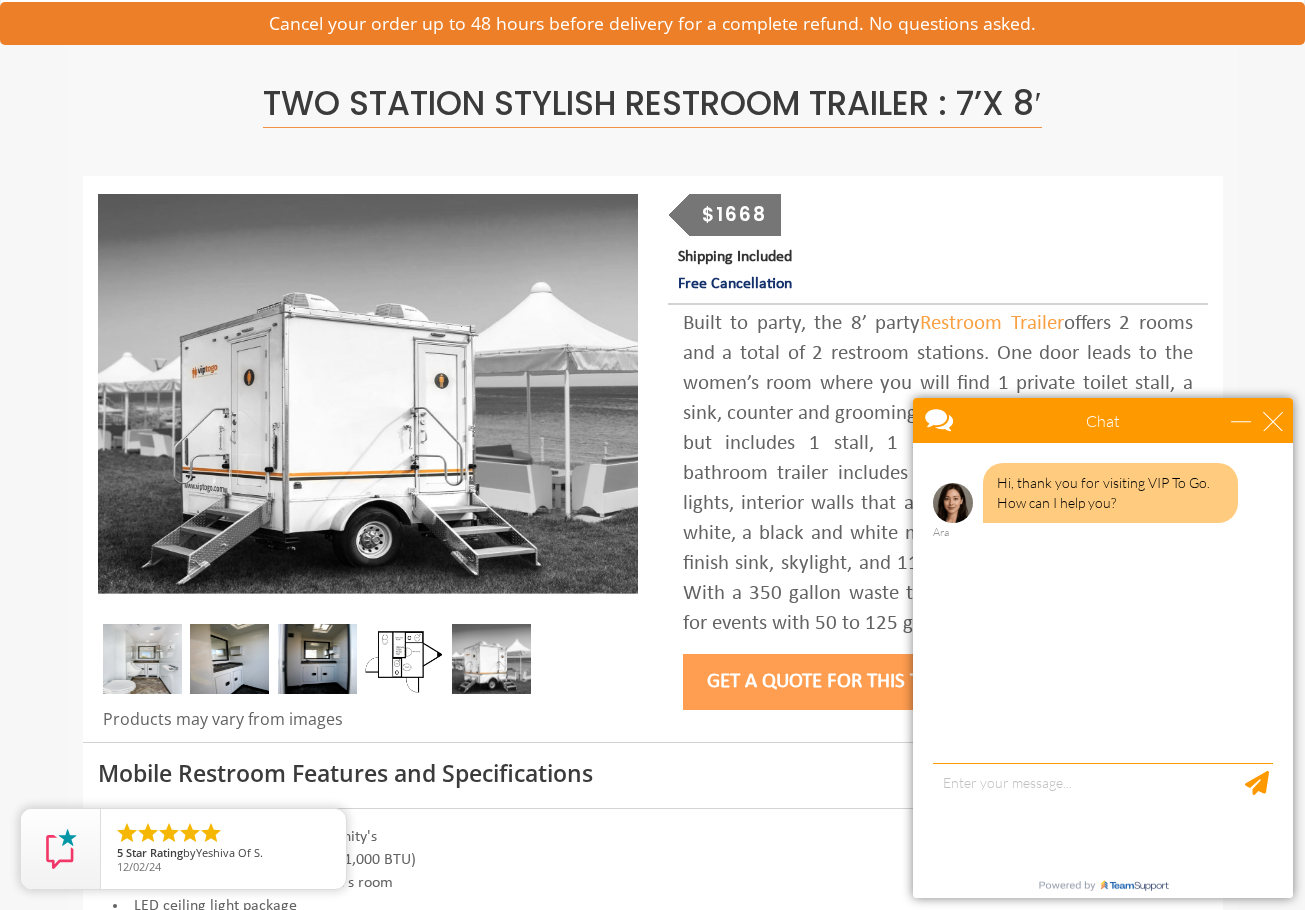 click on "Chat" at bounding box center [1103, 420] 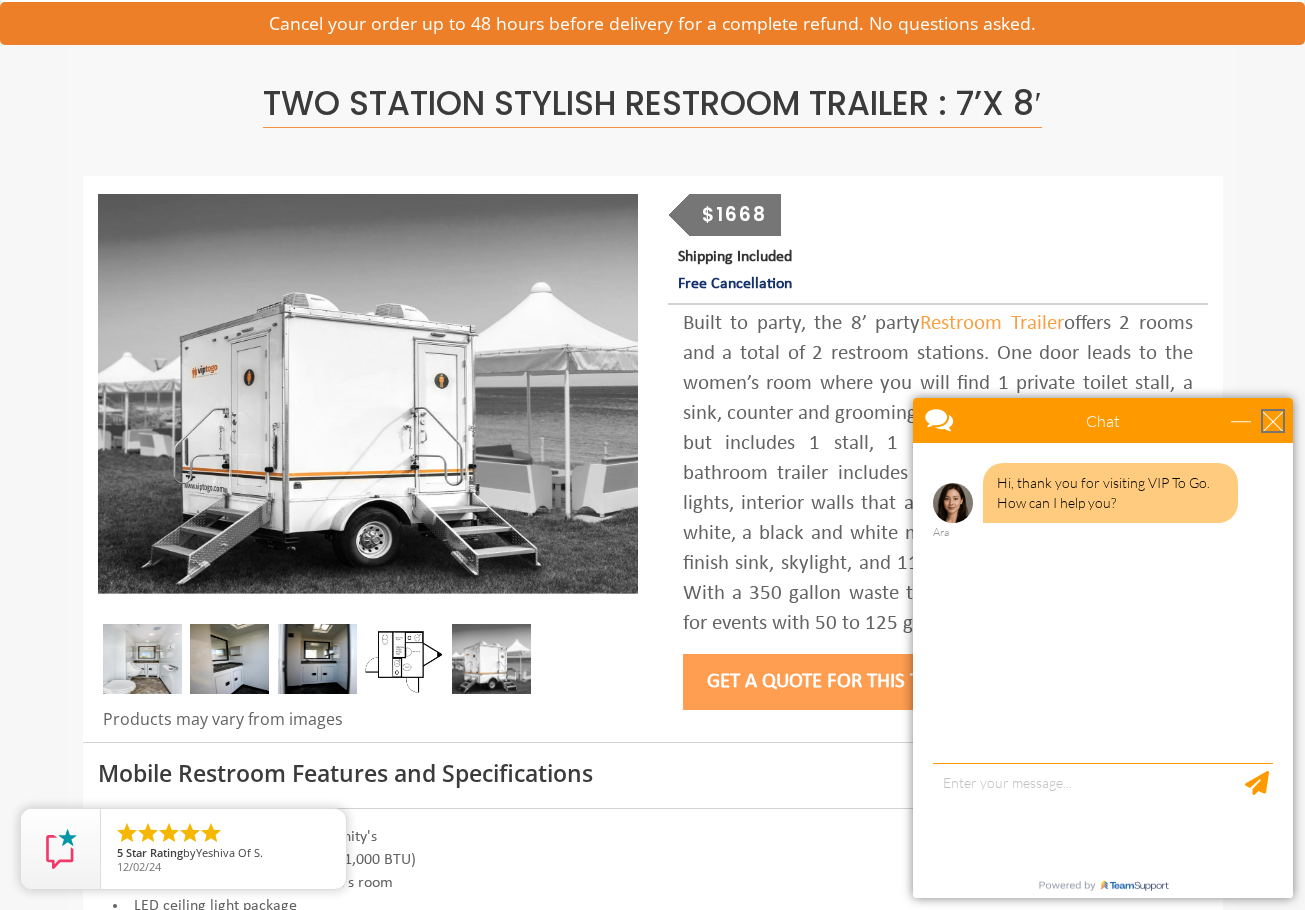 click at bounding box center [1273, 421] 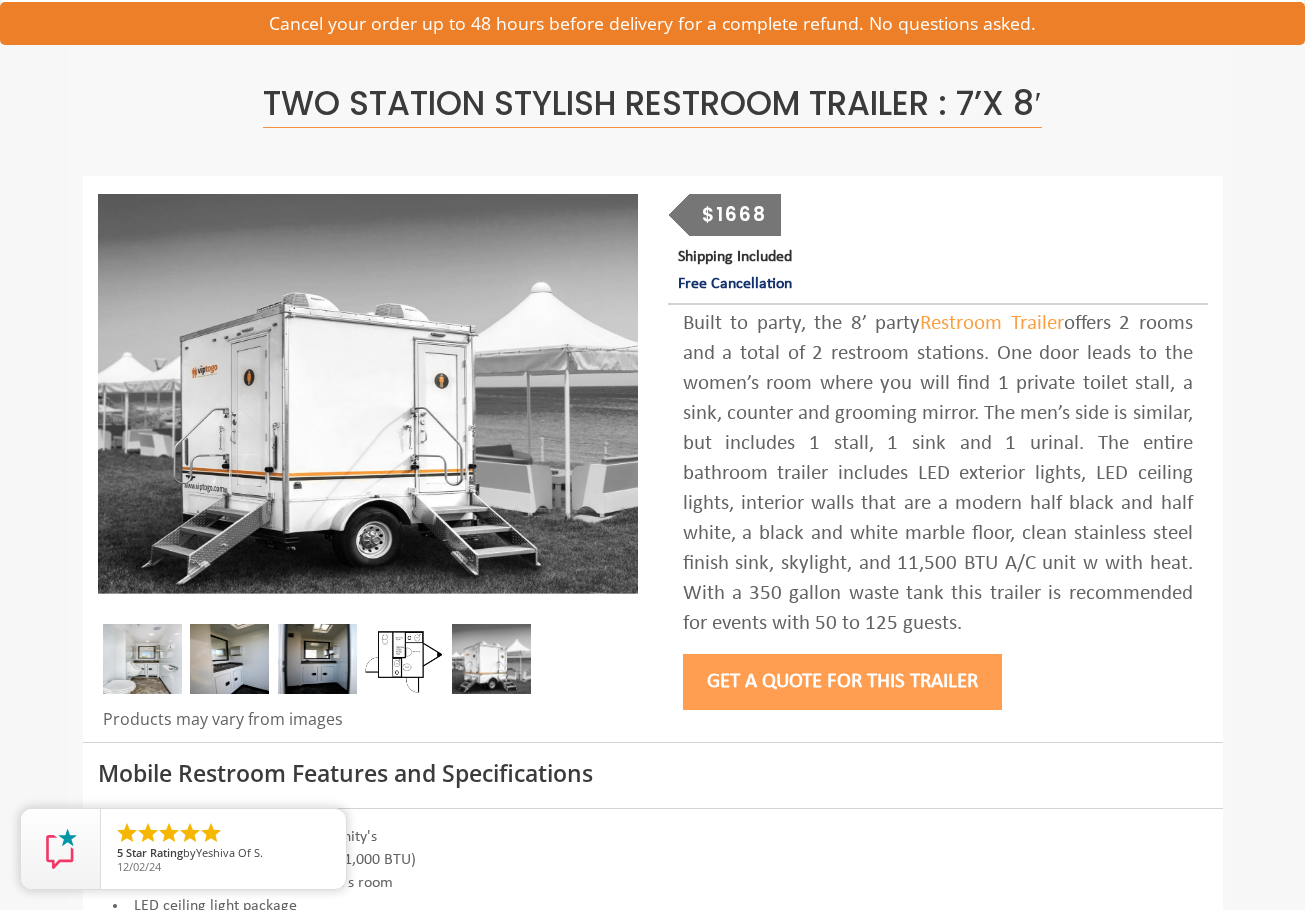 scroll, scrollTop: 0, scrollLeft: 0, axis: both 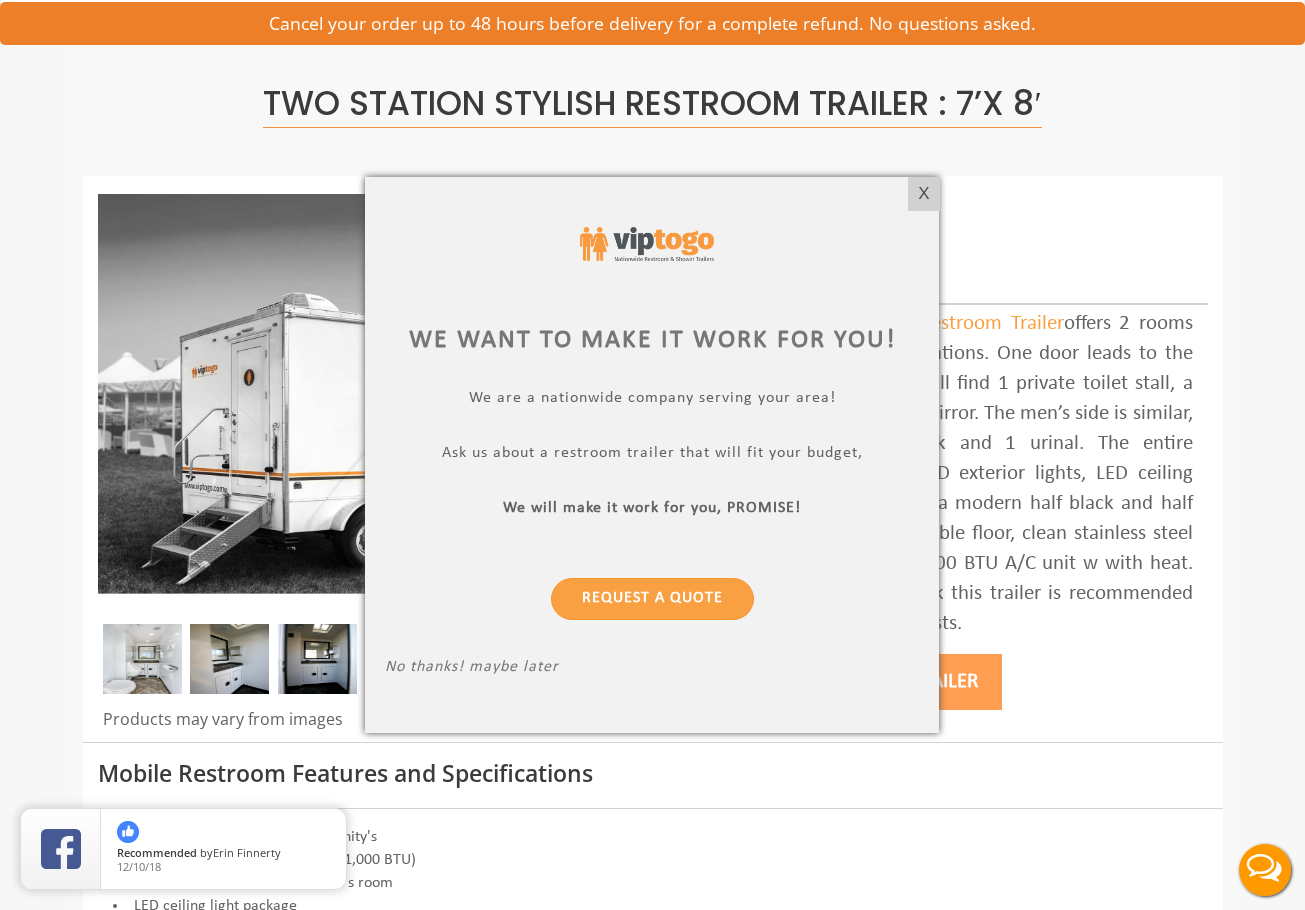 click on "X" at bounding box center [923, 194] 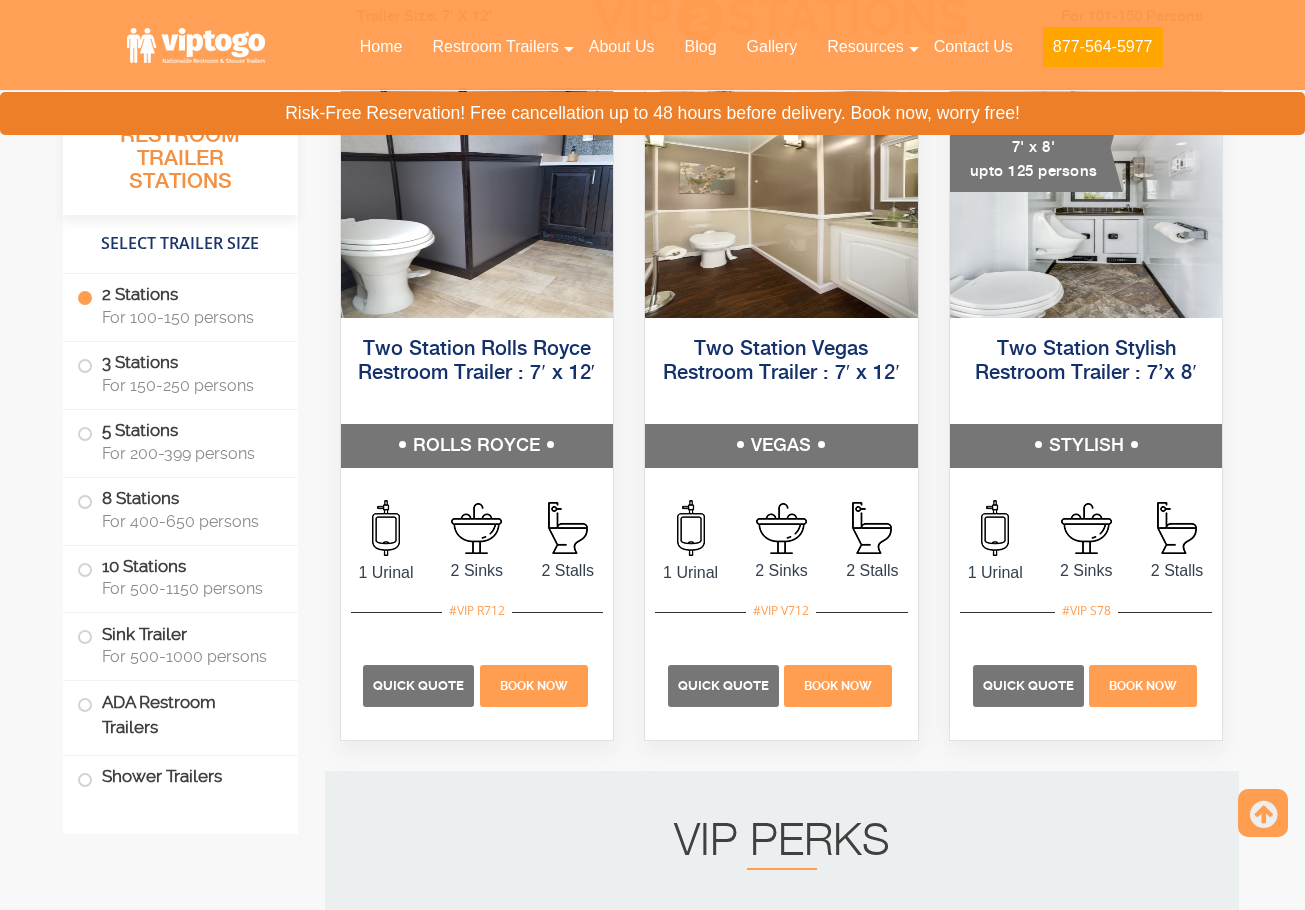 scroll, scrollTop: 900, scrollLeft: 0, axis: vertical 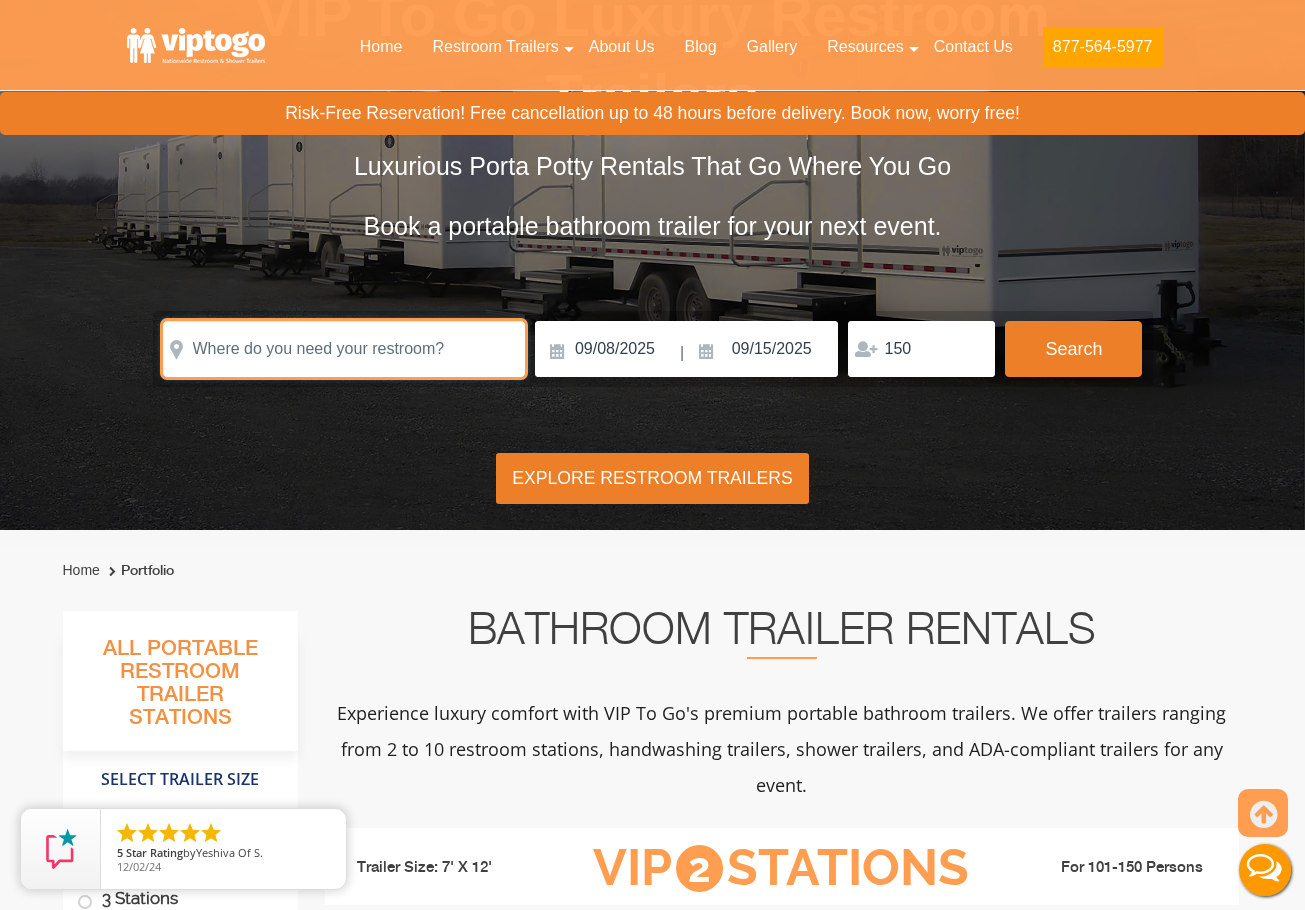 click at bounding box center [344, 349] 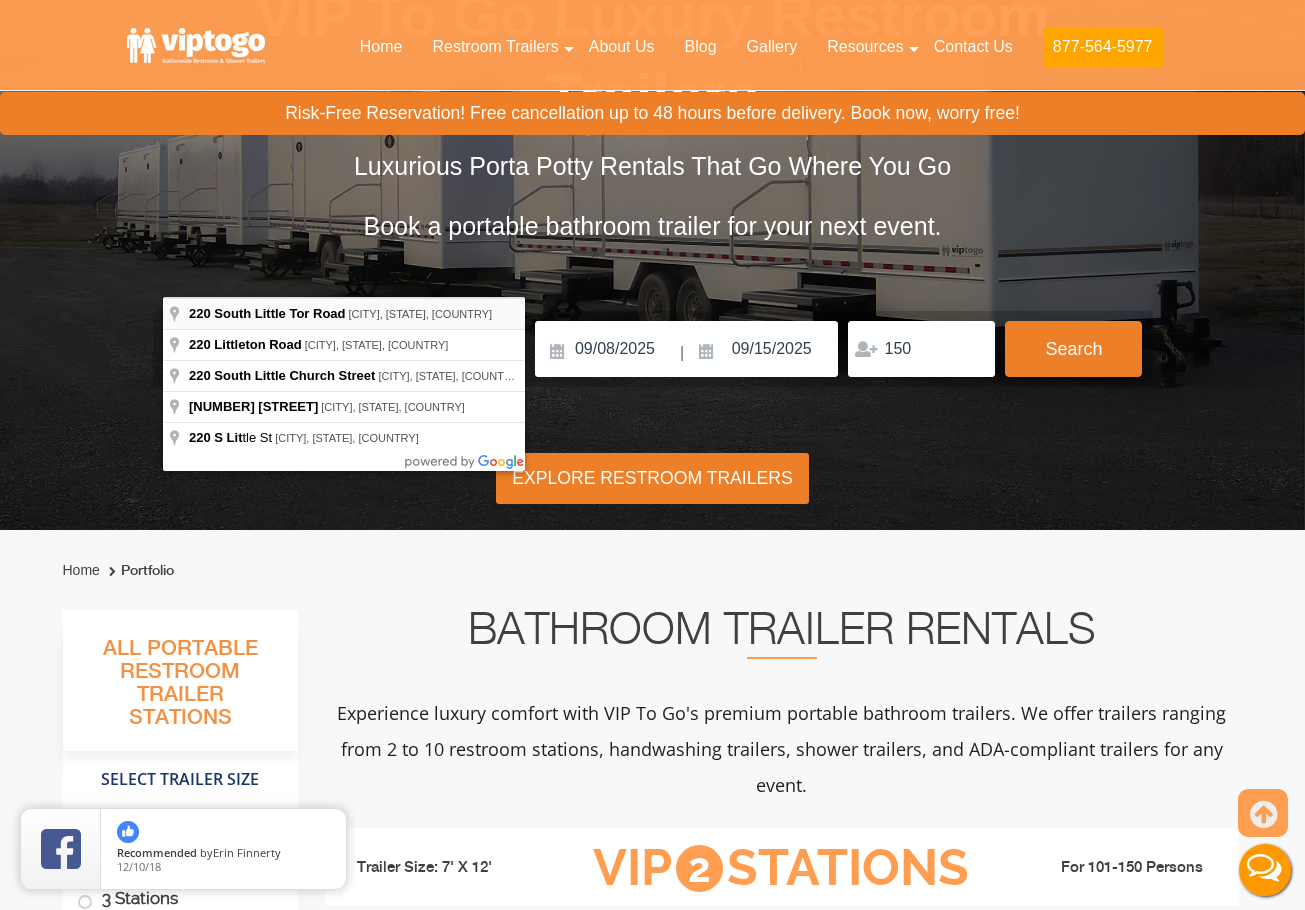 type on "[NUMBER] [STREET], [CITY], [STATE], [COUNTRY]" 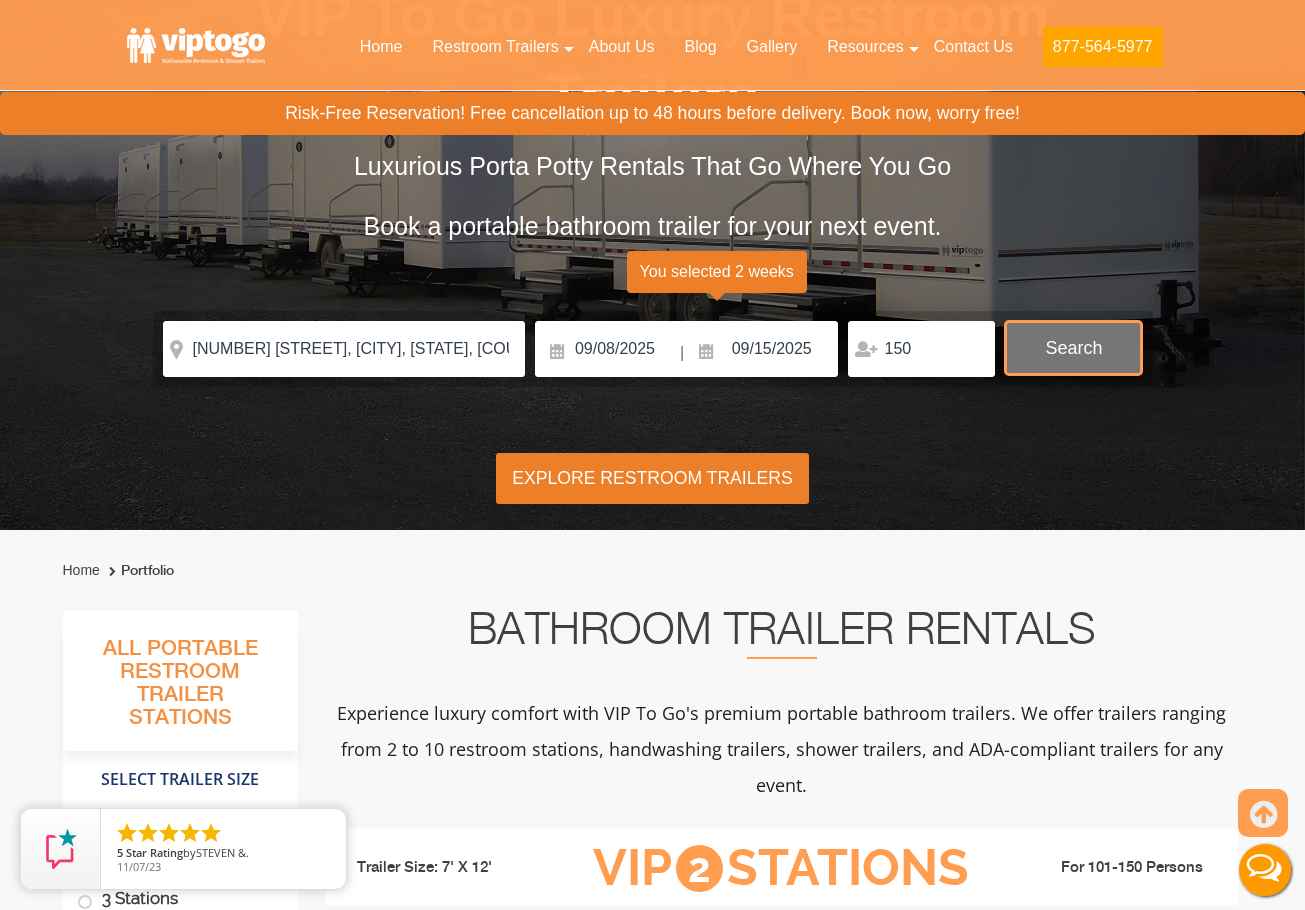 click on "Search" at bounding box center [1073, 348] 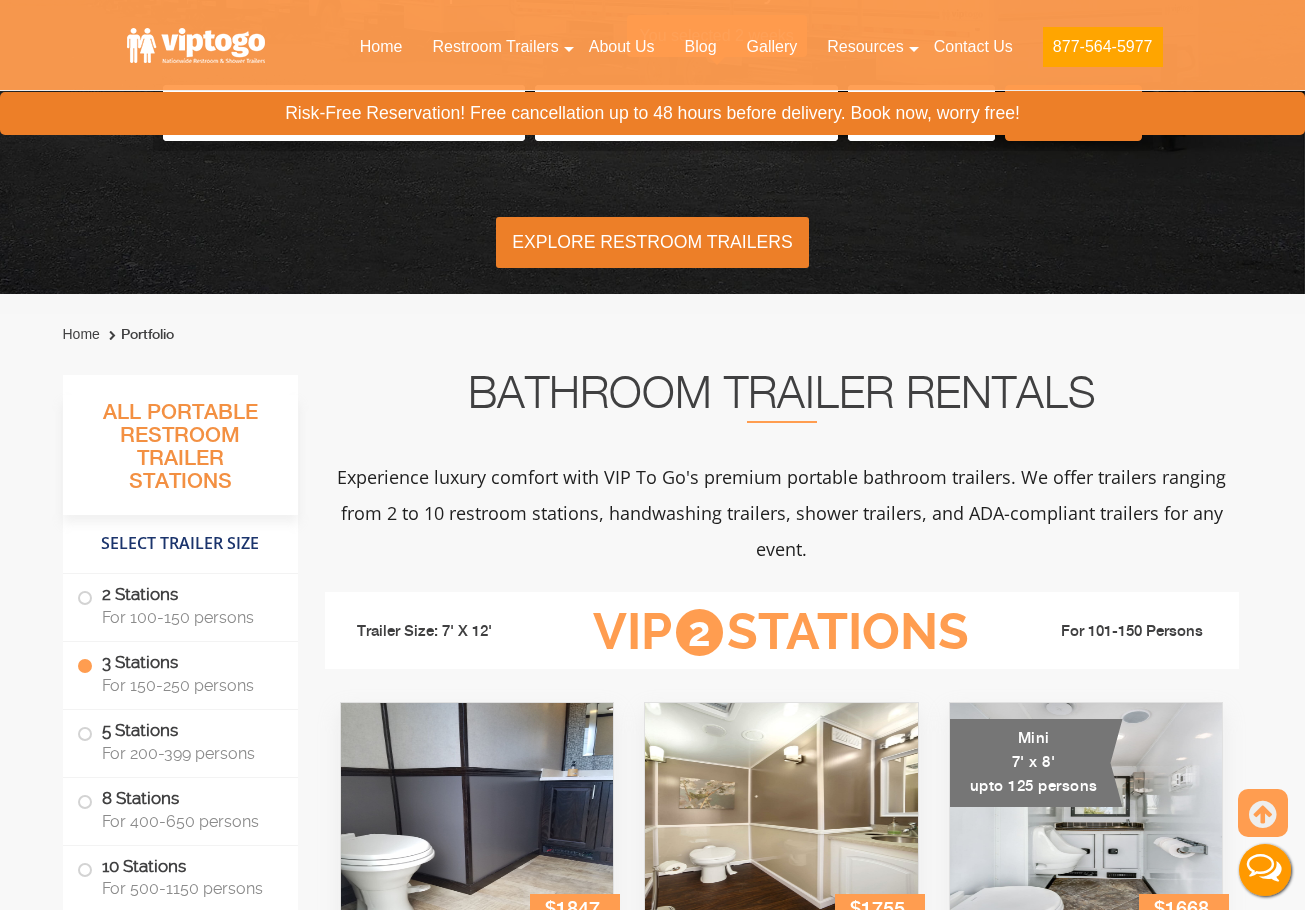 scroll, scrollTop: 595, scrollLeft: 0, axis: vertical 